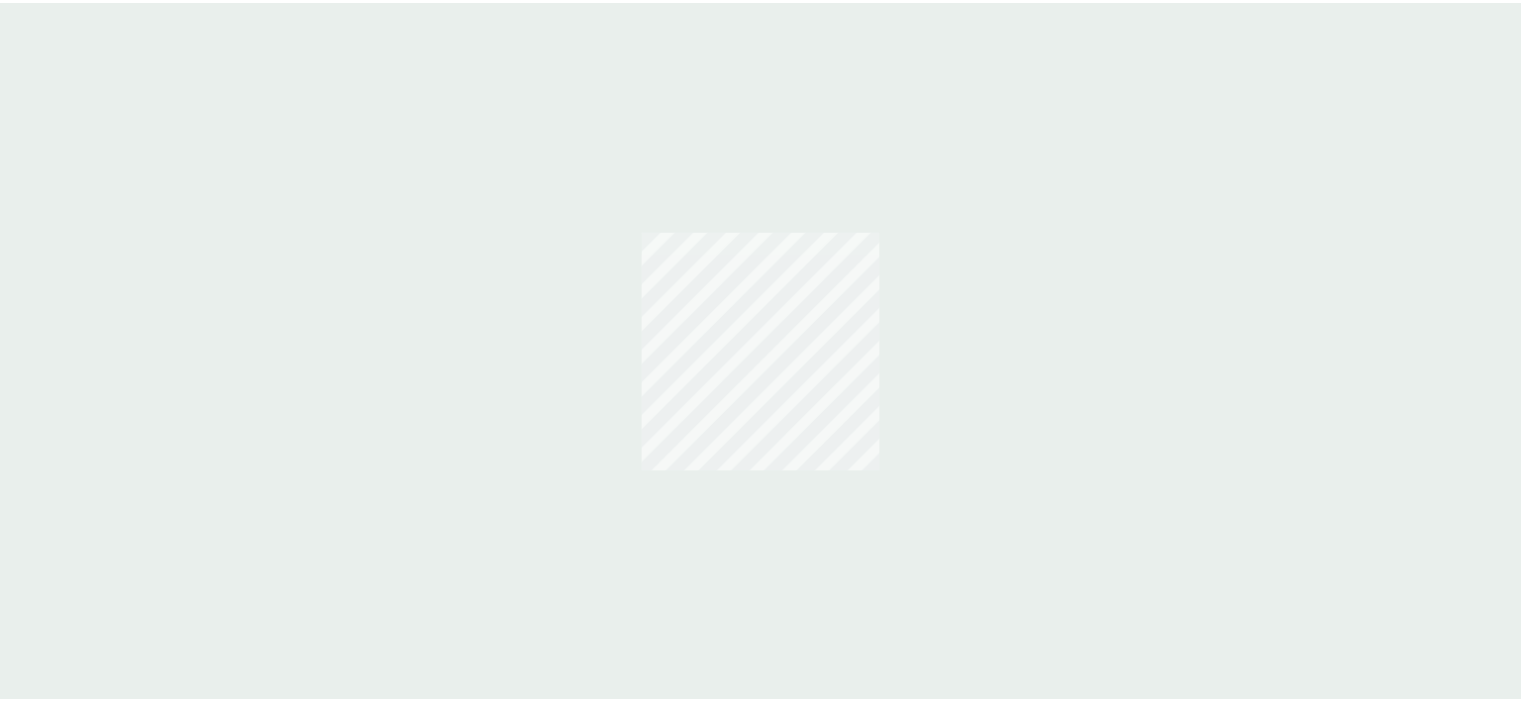scroll, scrollTop: 0, scrollLeft: 0, axis: both 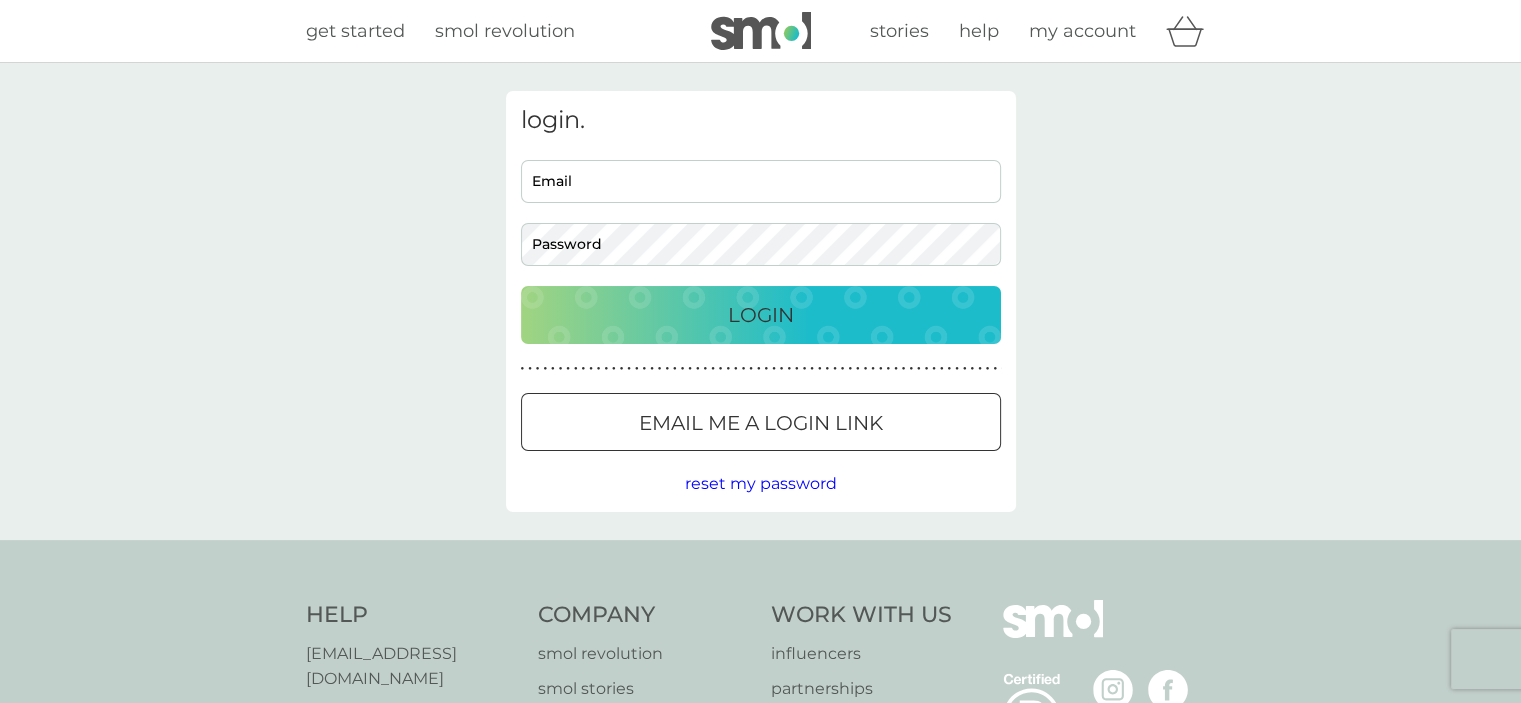 type on "[EMAIL_ADDRESS][DOMAIN_NAME]" 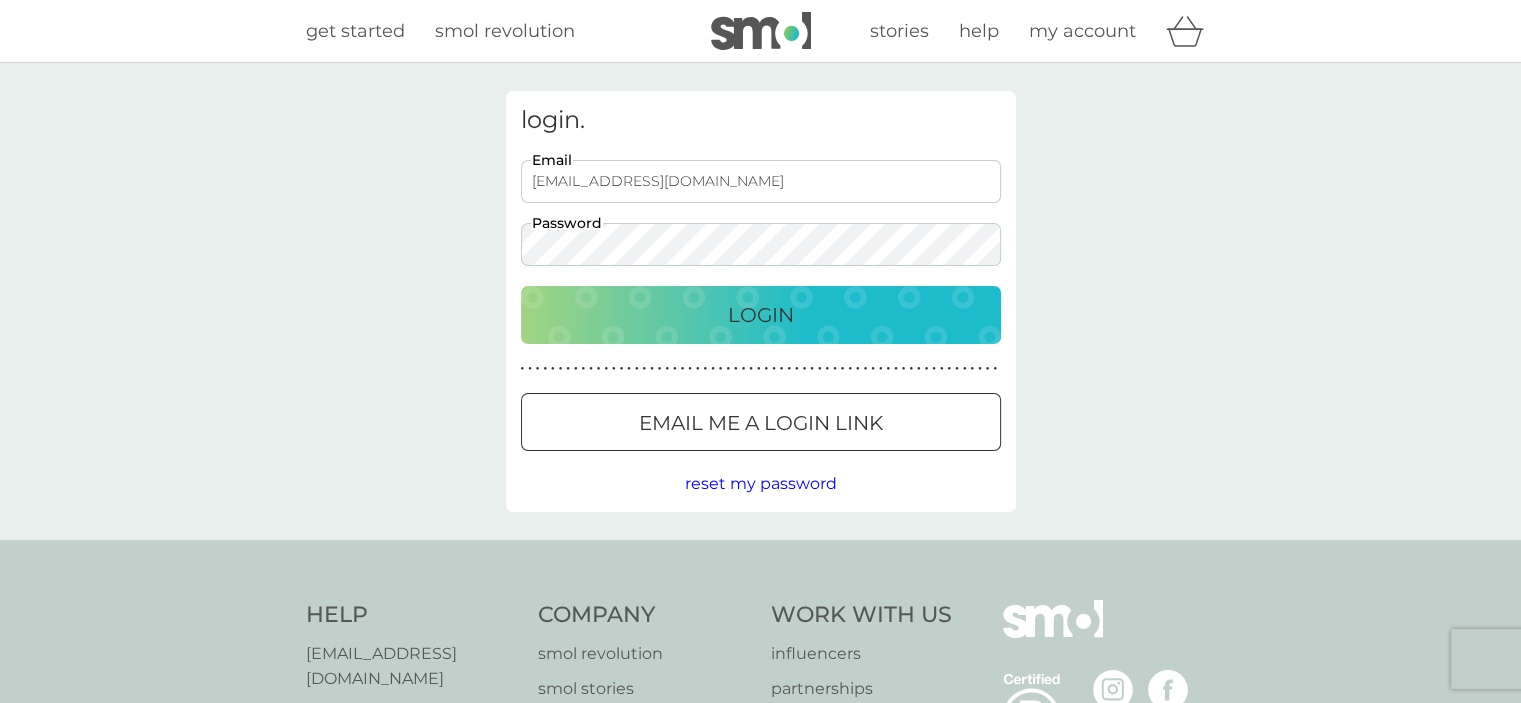 click on "Login" at bounding box center (761, 315) 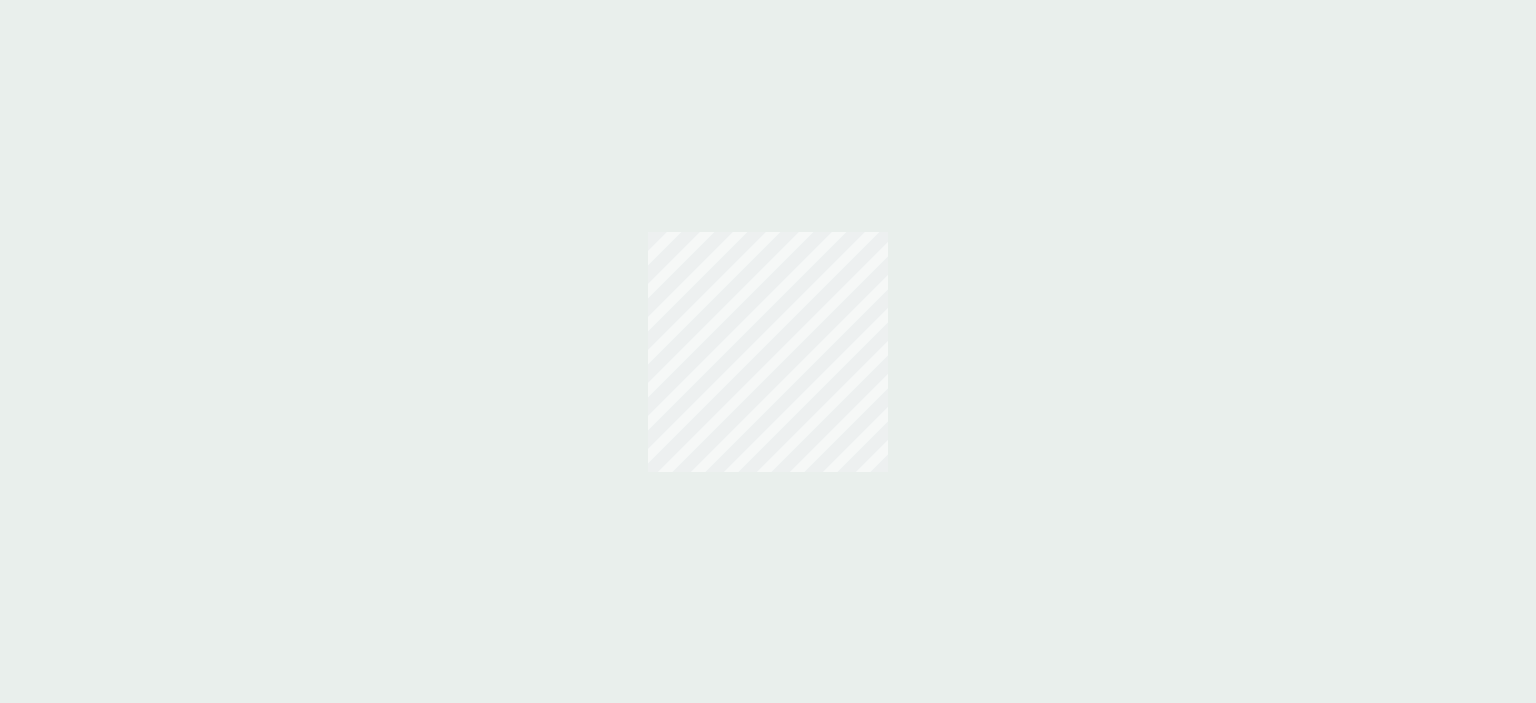 scroll, scrollTop: 0, scrollLeft: 0, axis: both 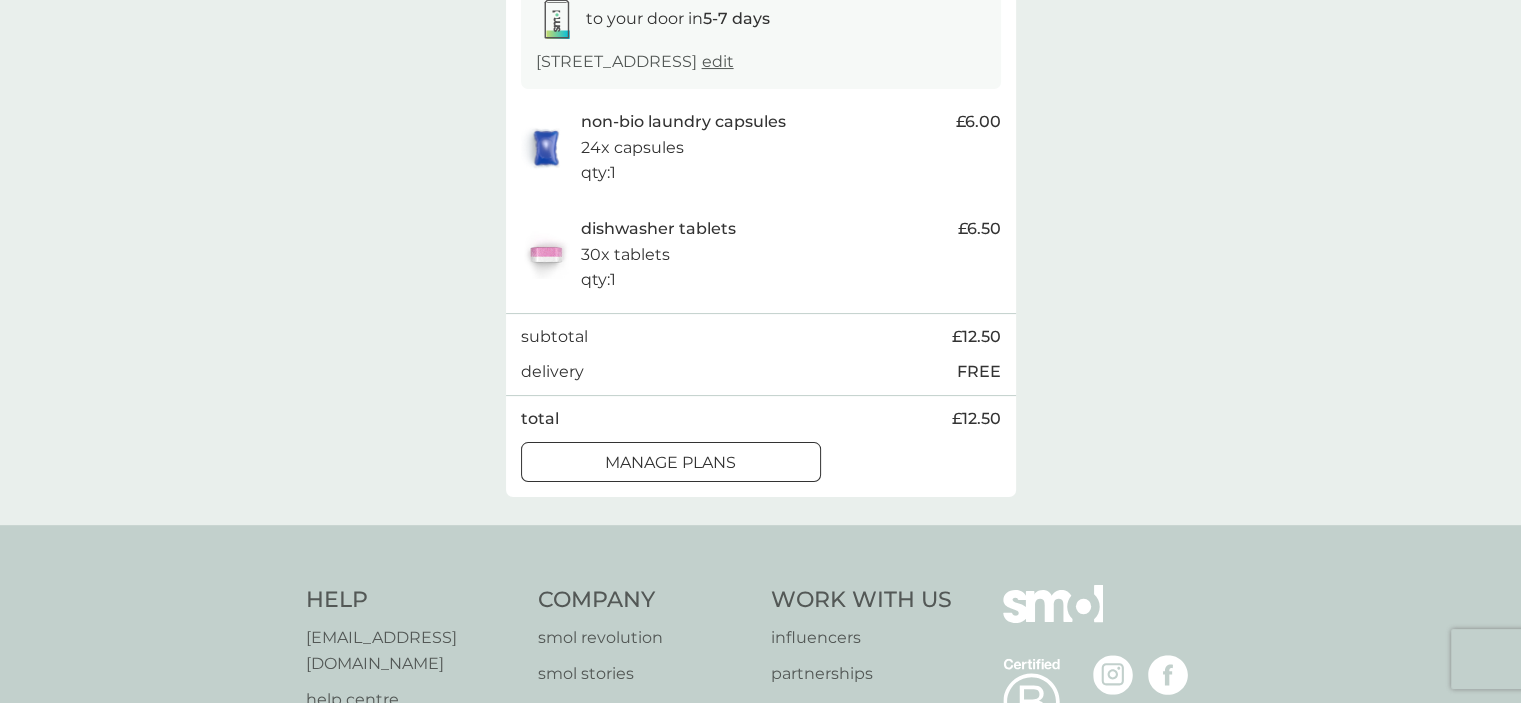 click on "manage plans" at bounding box center [670, 463] 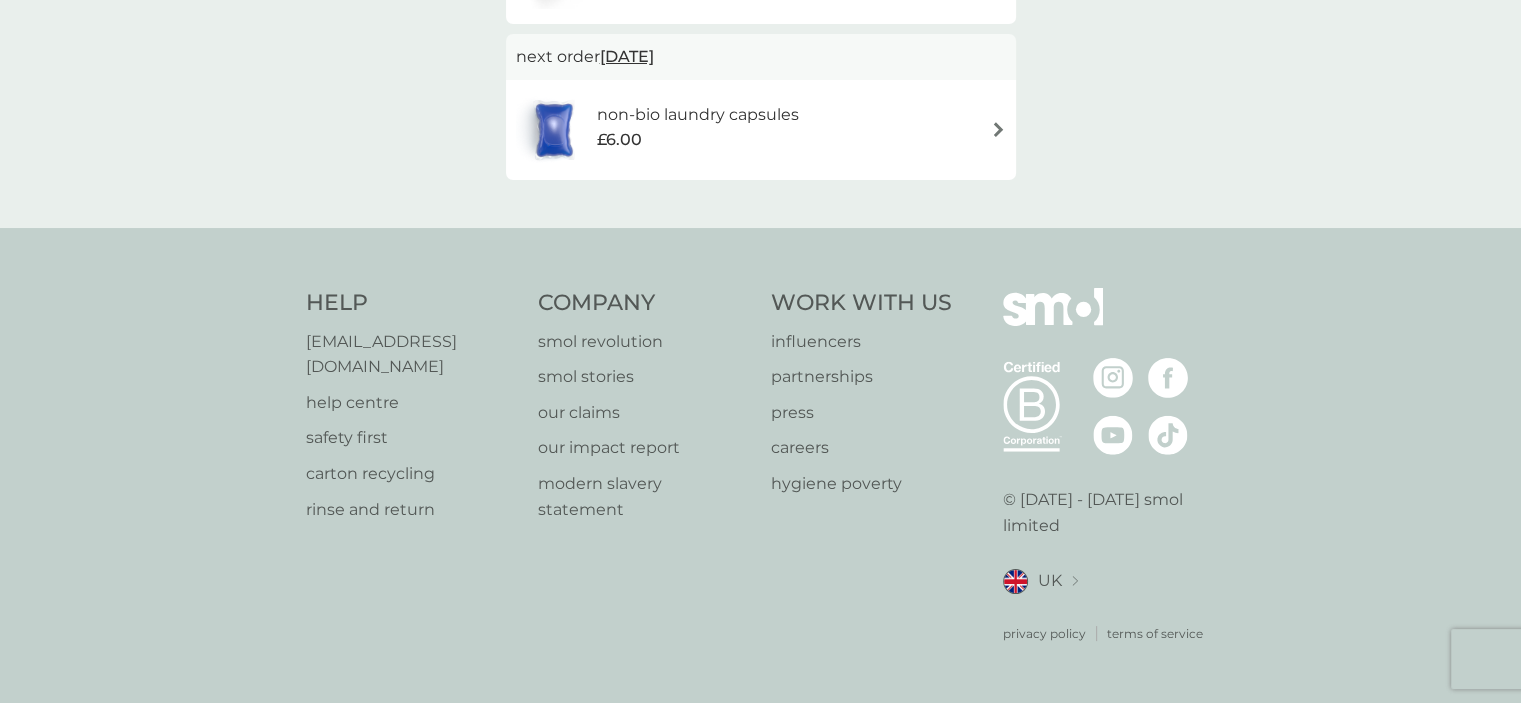 scroll, scrollTop: 0, scrollLeft: 0, axis: both 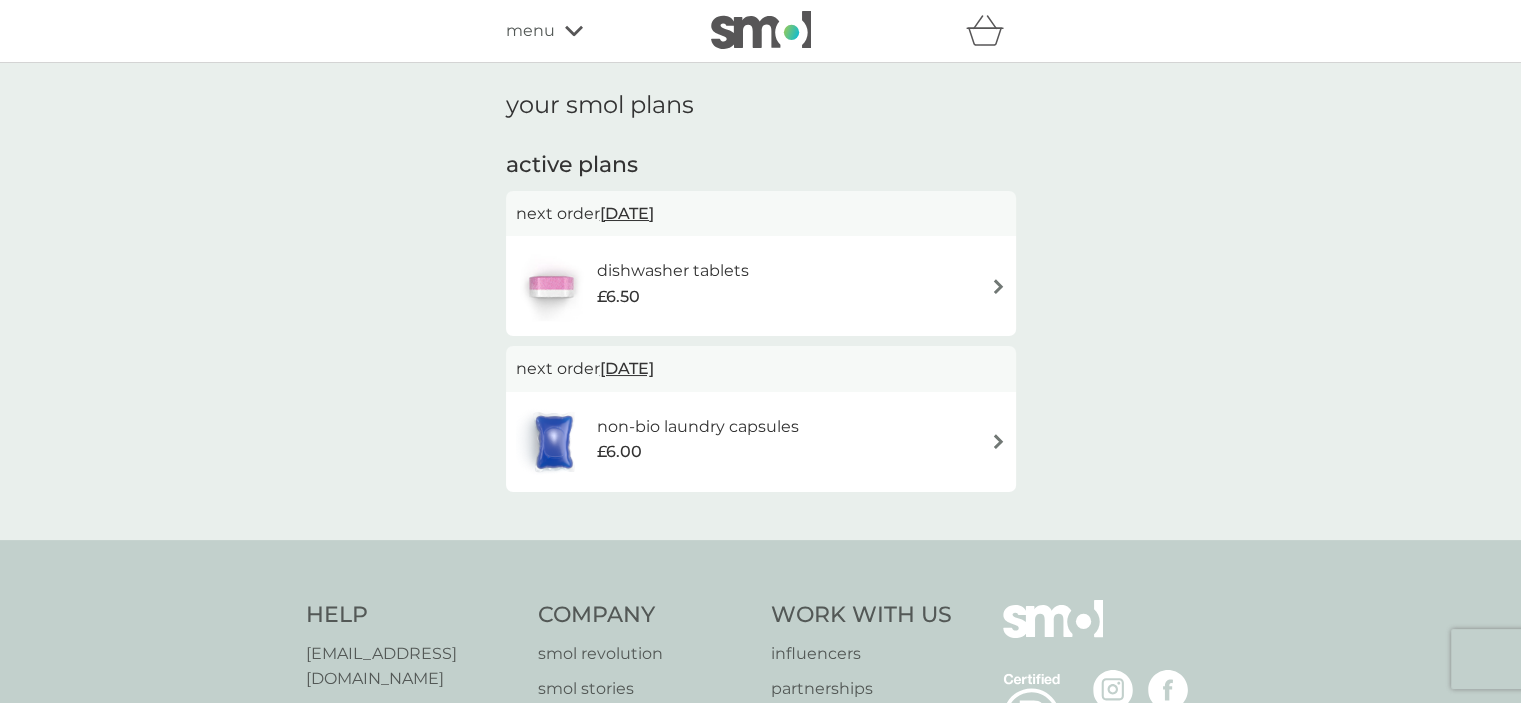 click at bounding box center (998, 286) 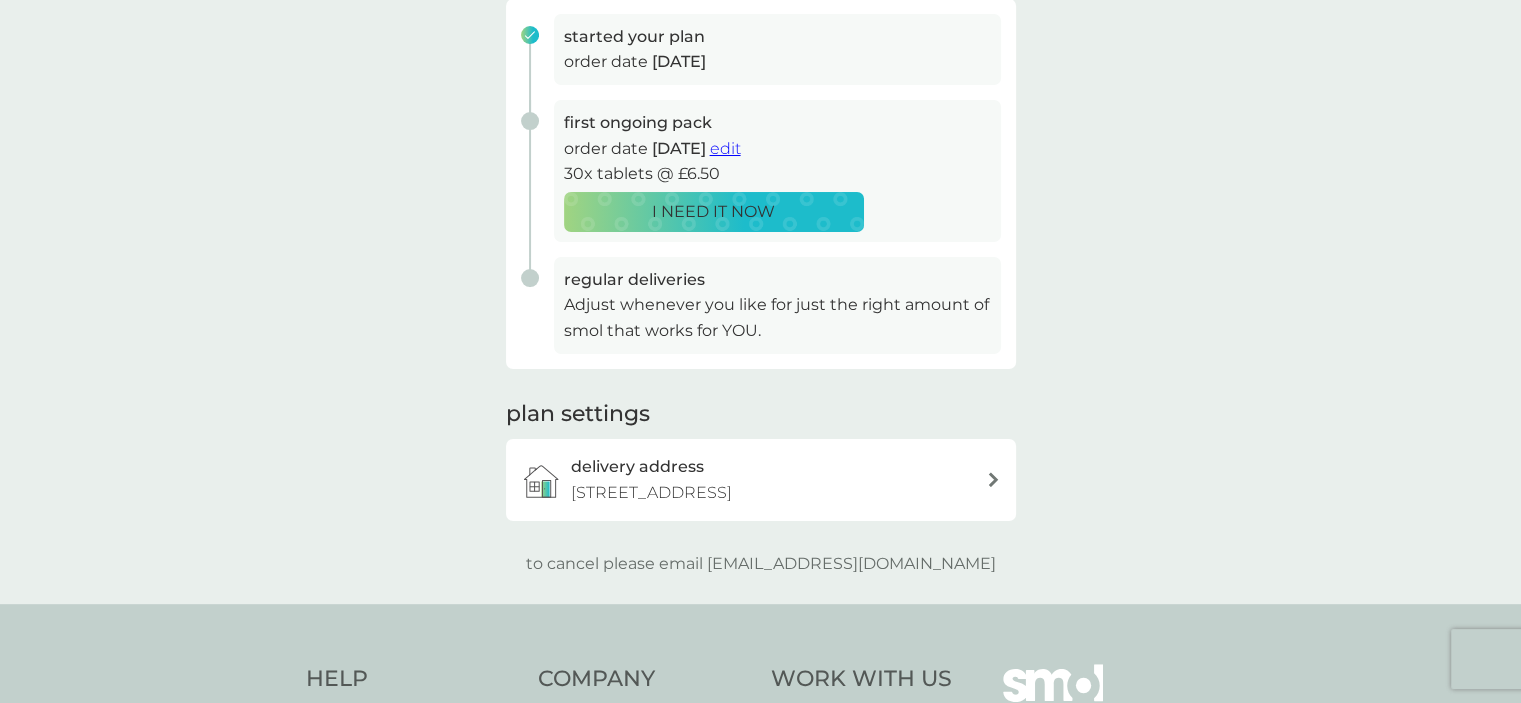 scroll, scrollTop: 320, scrollLeft: 0, axis: vertical 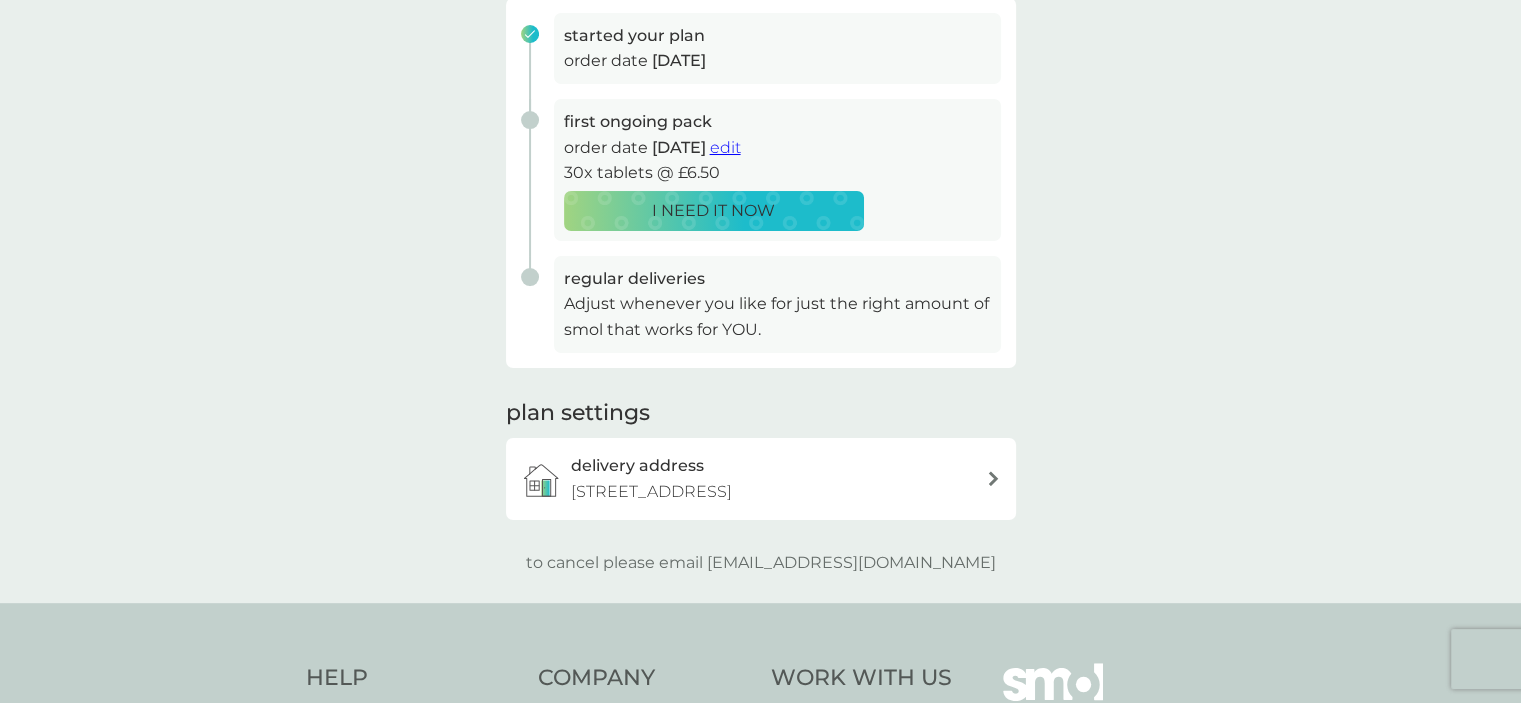 click on "edit" at bounding box center [725, 147] 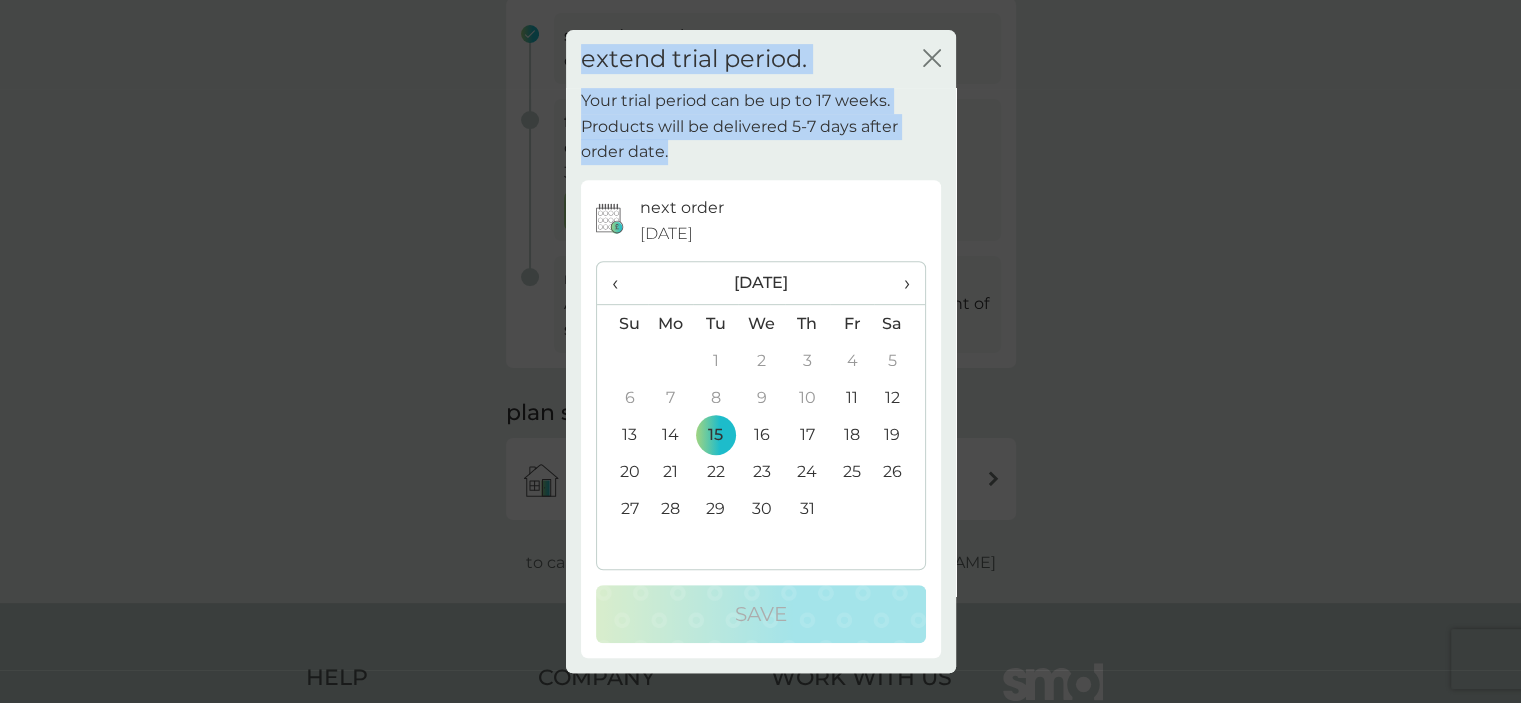 drag, startPoint x: 765, startPoint y: 145, endPoint x: 1167, endPoint y: 284, distance: 425.35278 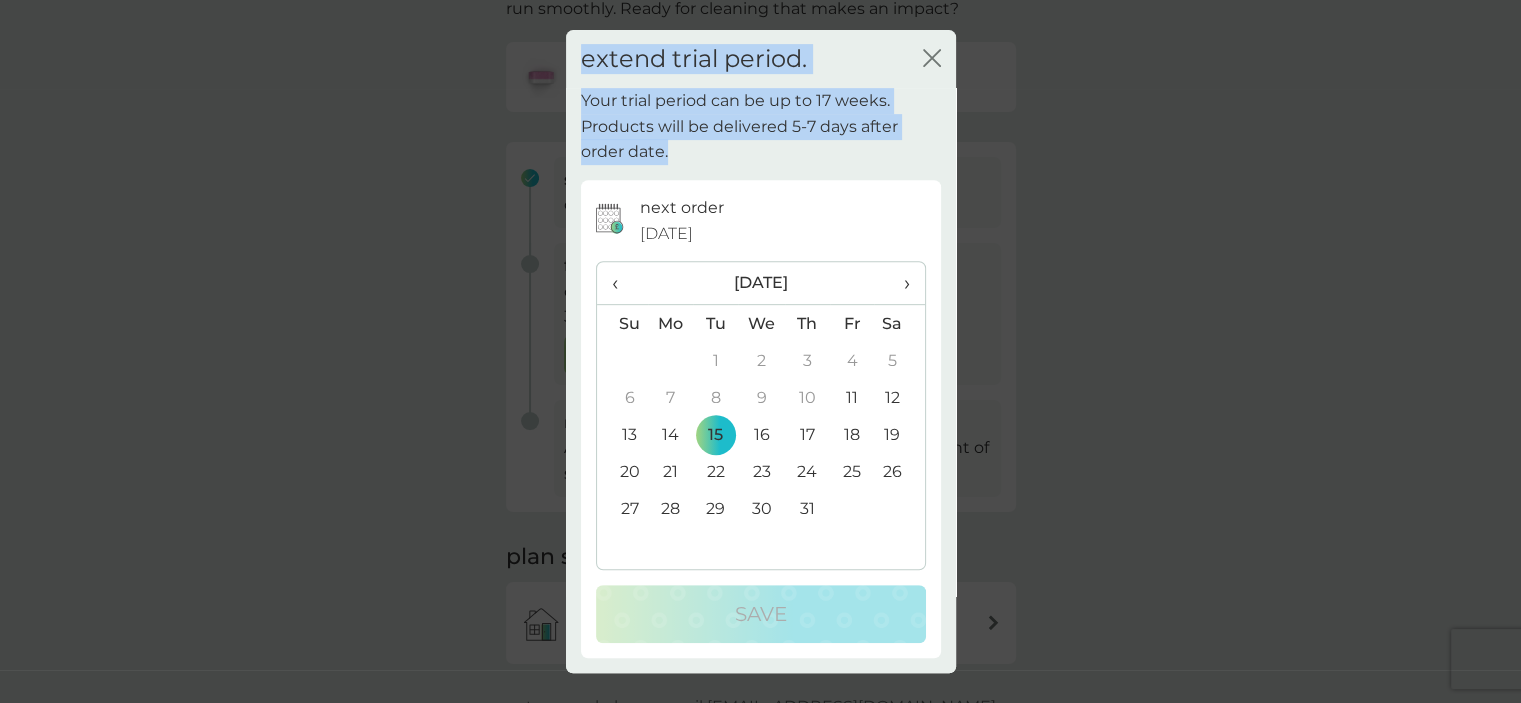 scroll, scrollTop: 171, scrollLeft: 0, axis: vertical 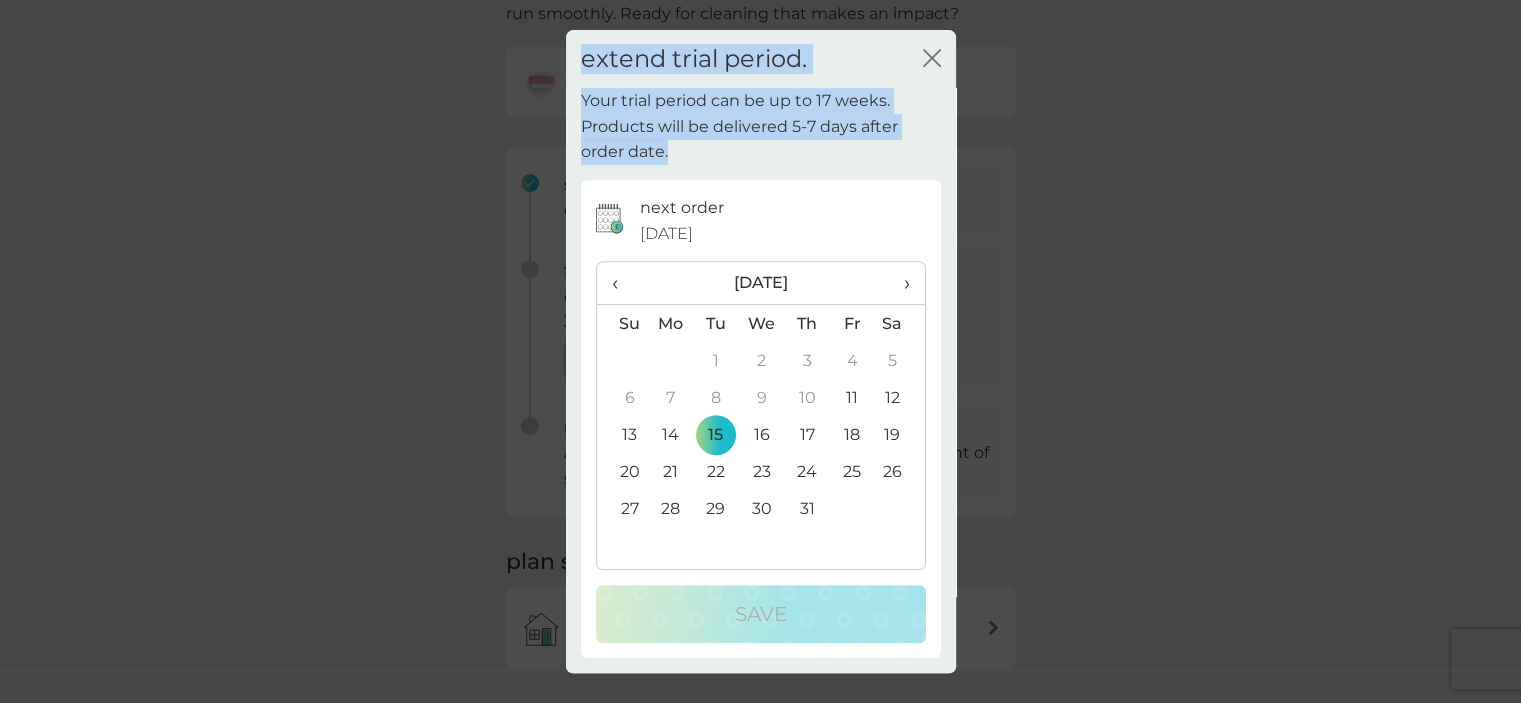 click on "close" 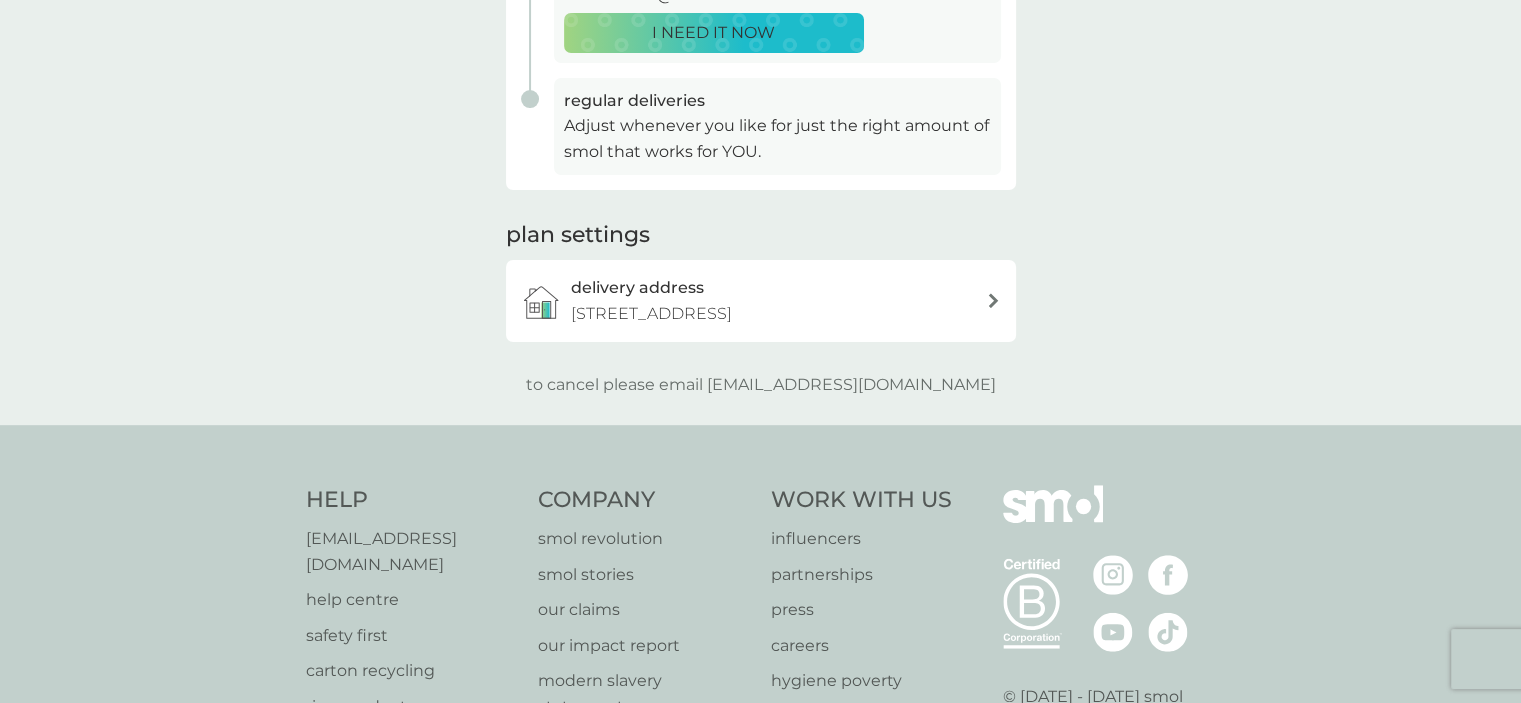 scroll, scrollTop: 511, scrollLeft: 0, axis: vertical 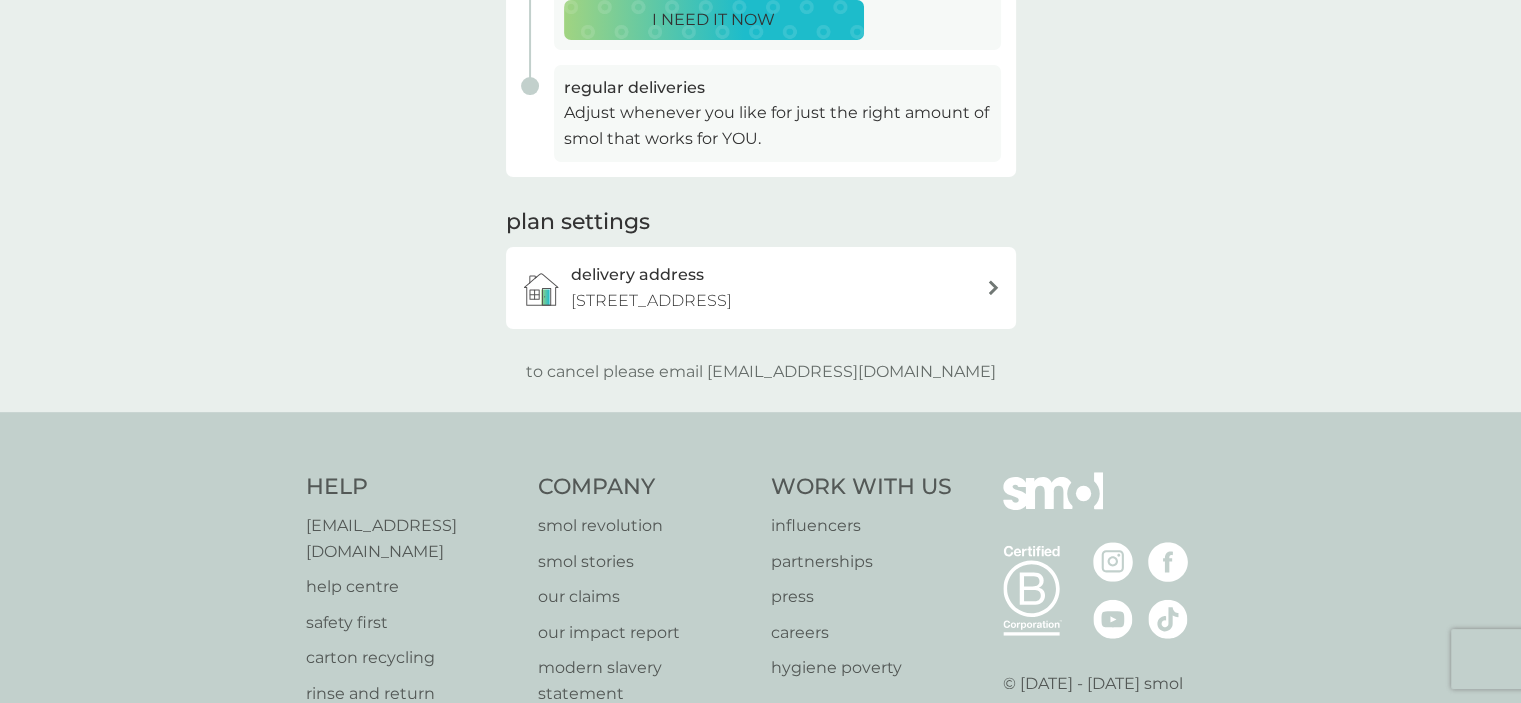 click on "to cancel please email   help@smolproducts.com" at bounding box center [761, 372] 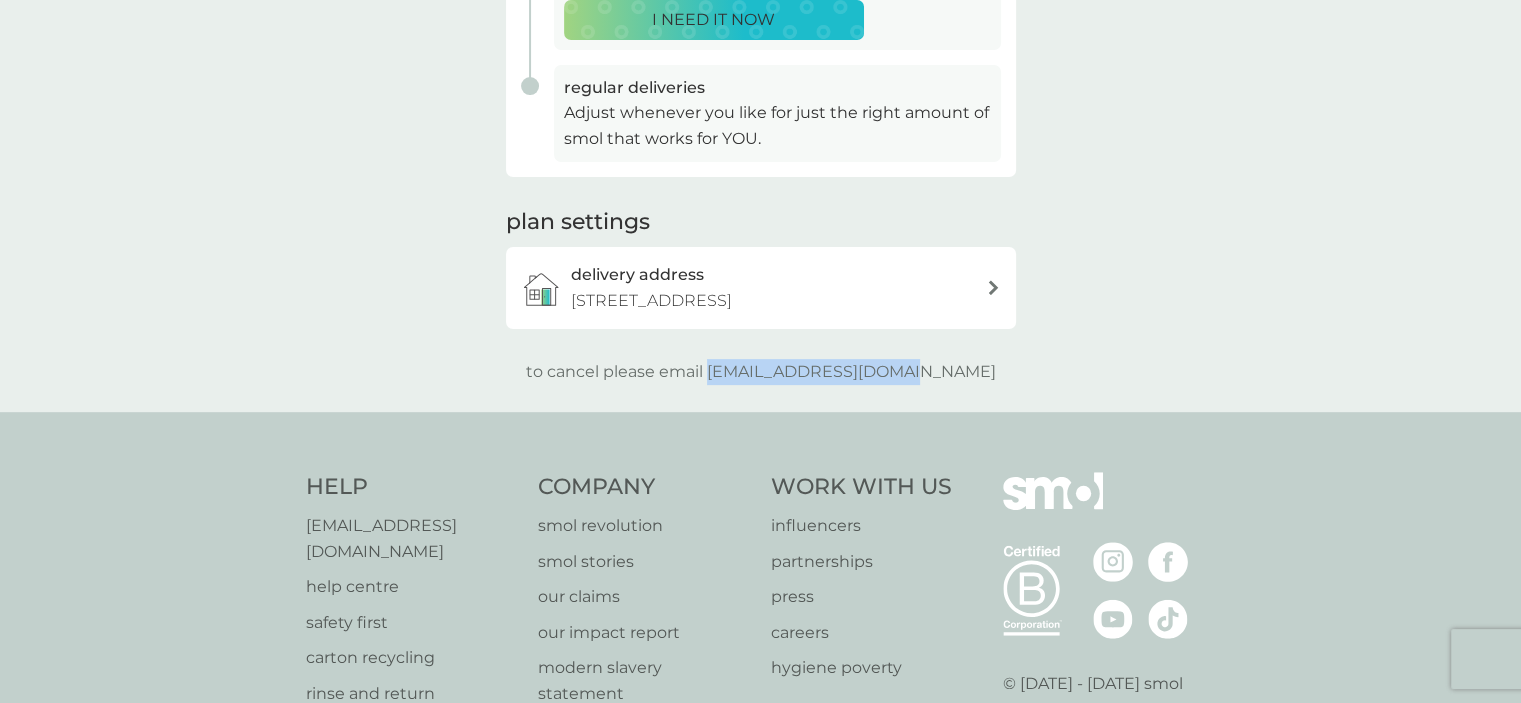 drag, startPoint x: 954, startPoint y: 371, endPoint x: 750, endPoint y: 371, distance: 204 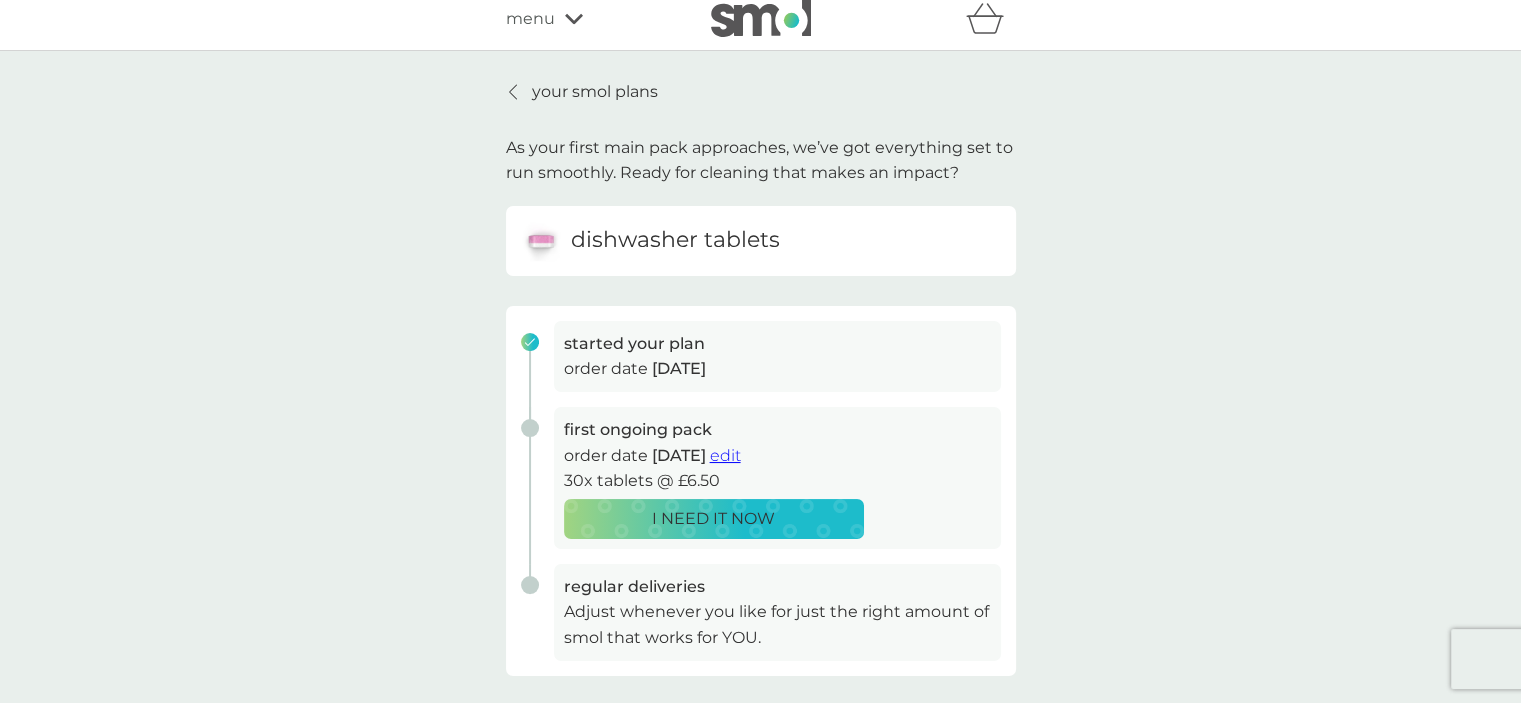 scroll, scrollTop: 0, scrollLeft: 0, axis: both 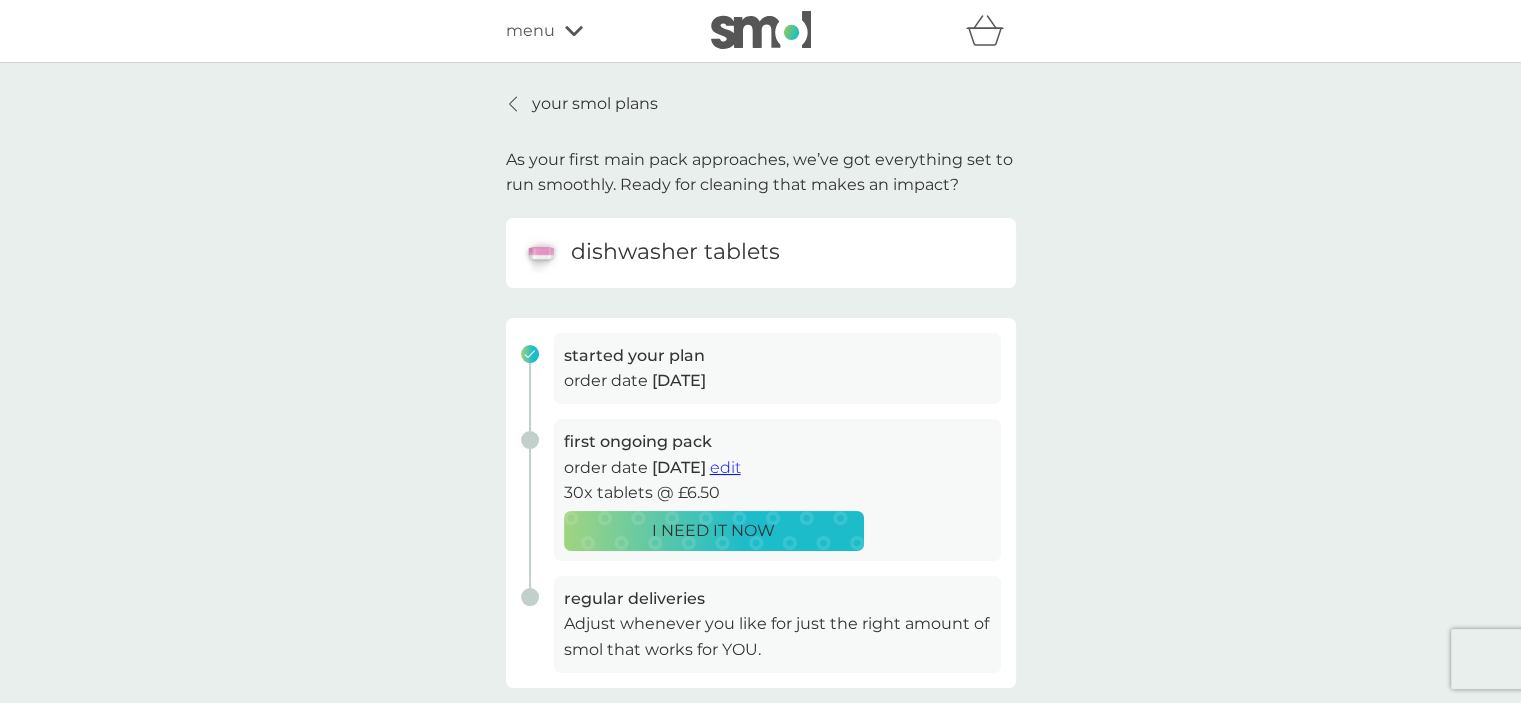 click 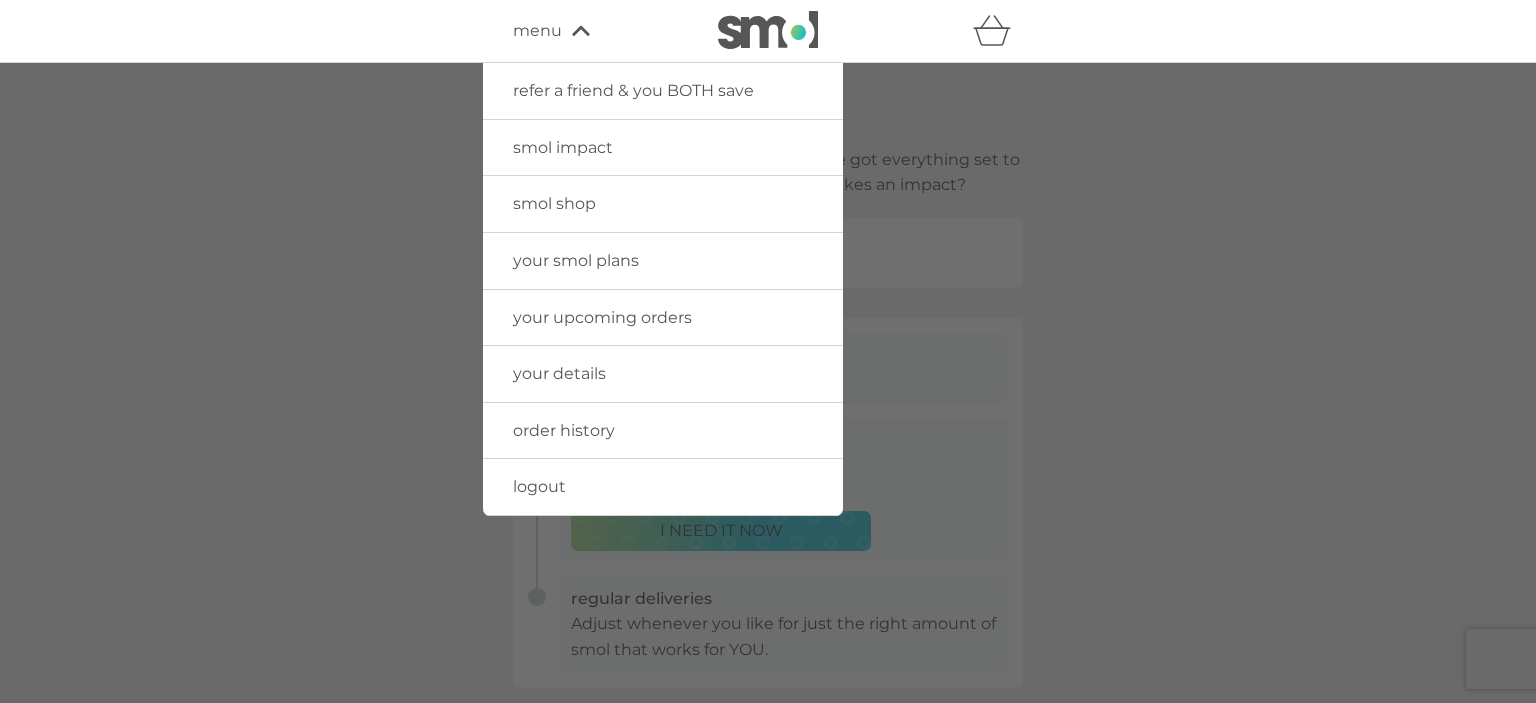 click on "your details" at bounding box center [663, 374] 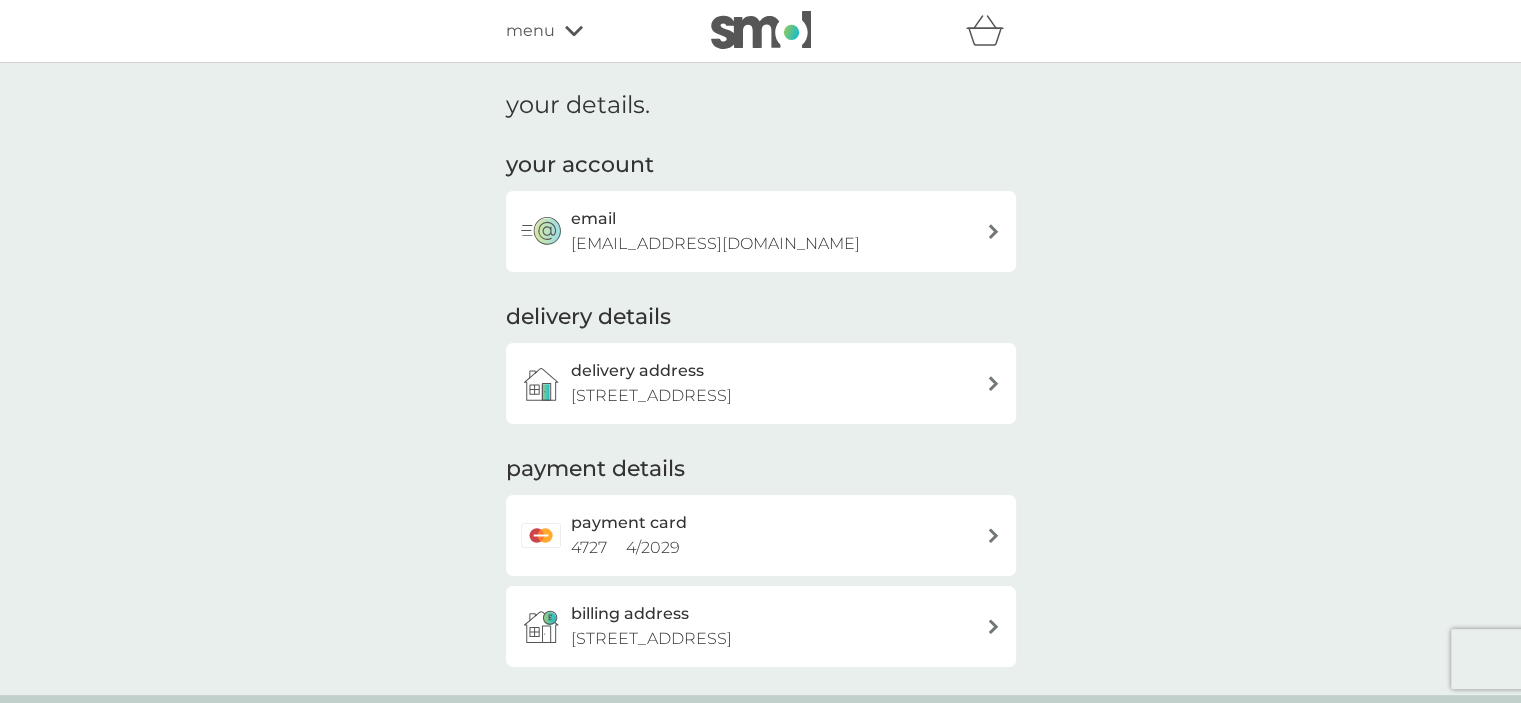 click at bounding box center (993, 231) 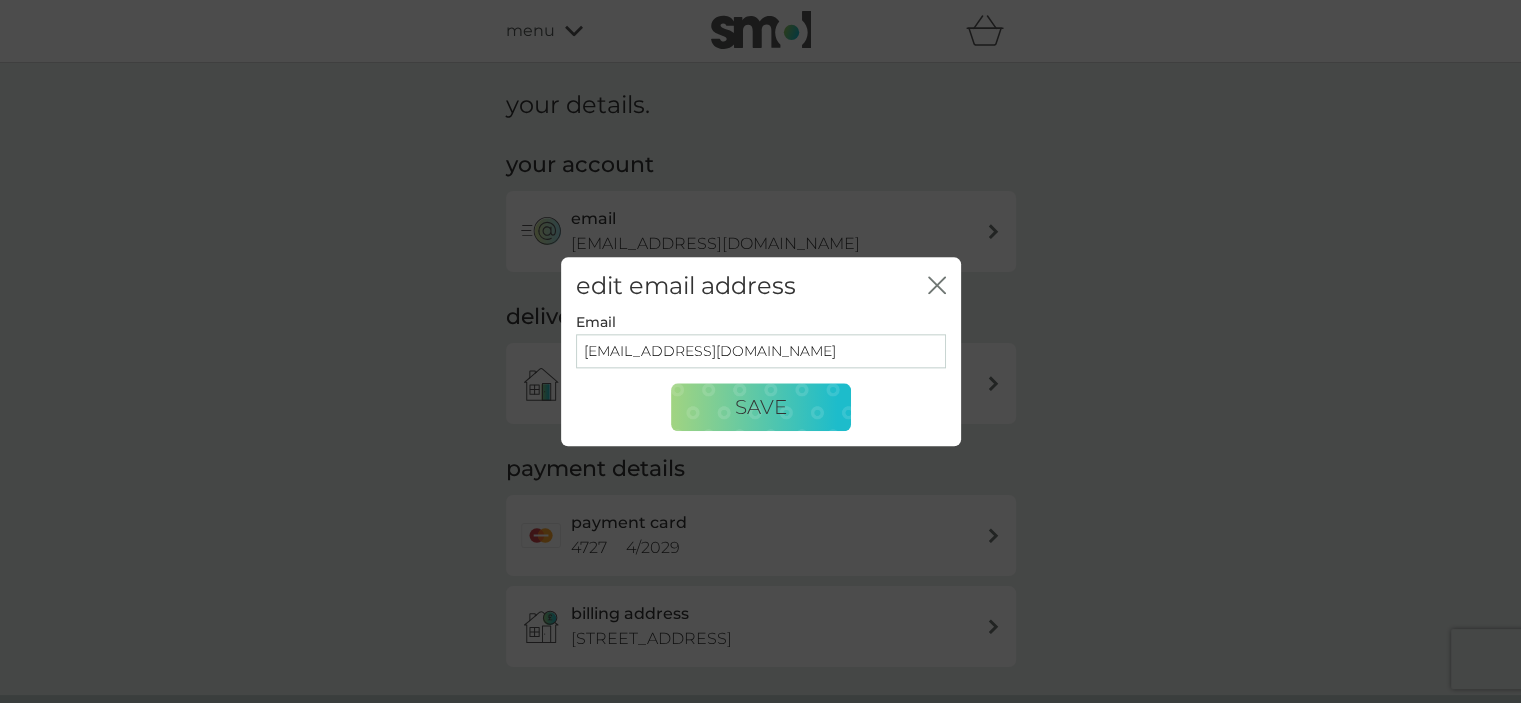 click on "close" 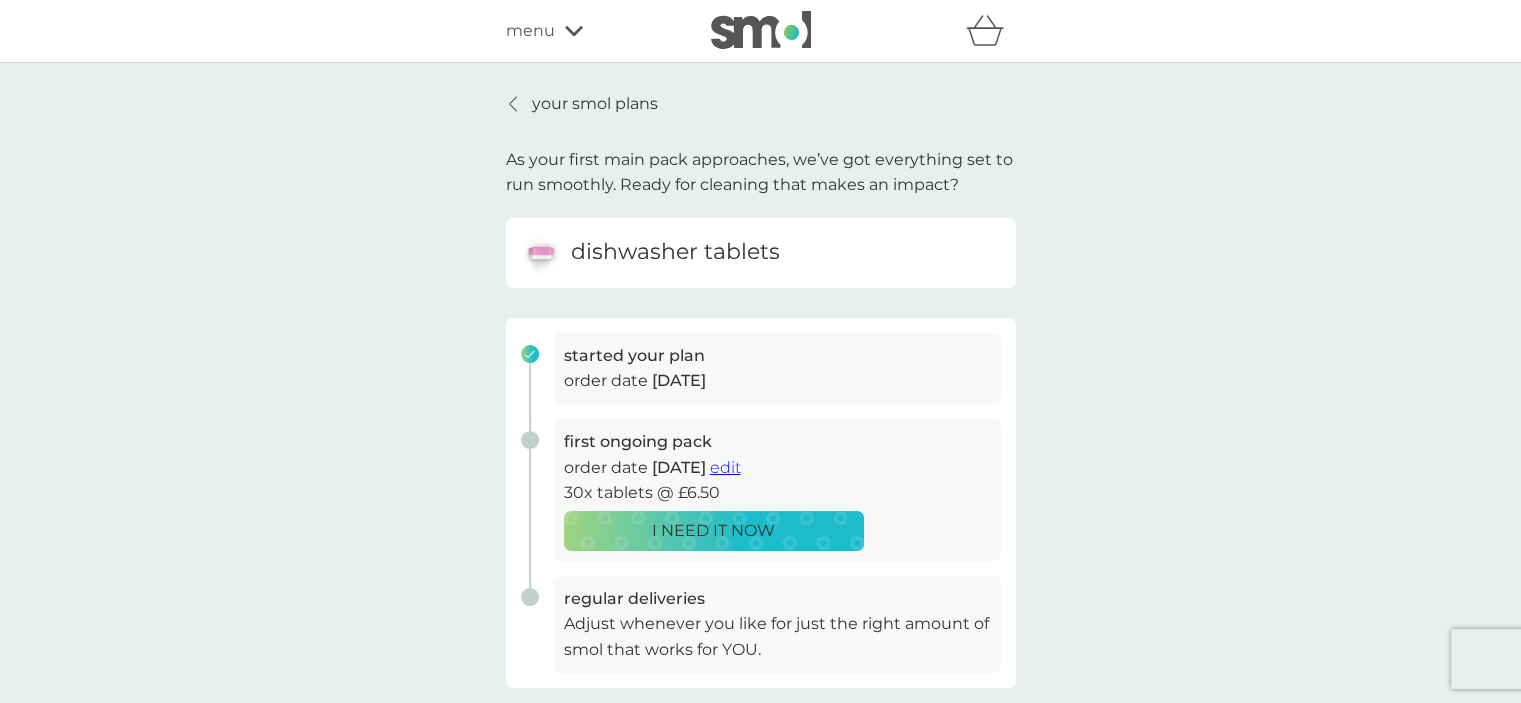 click 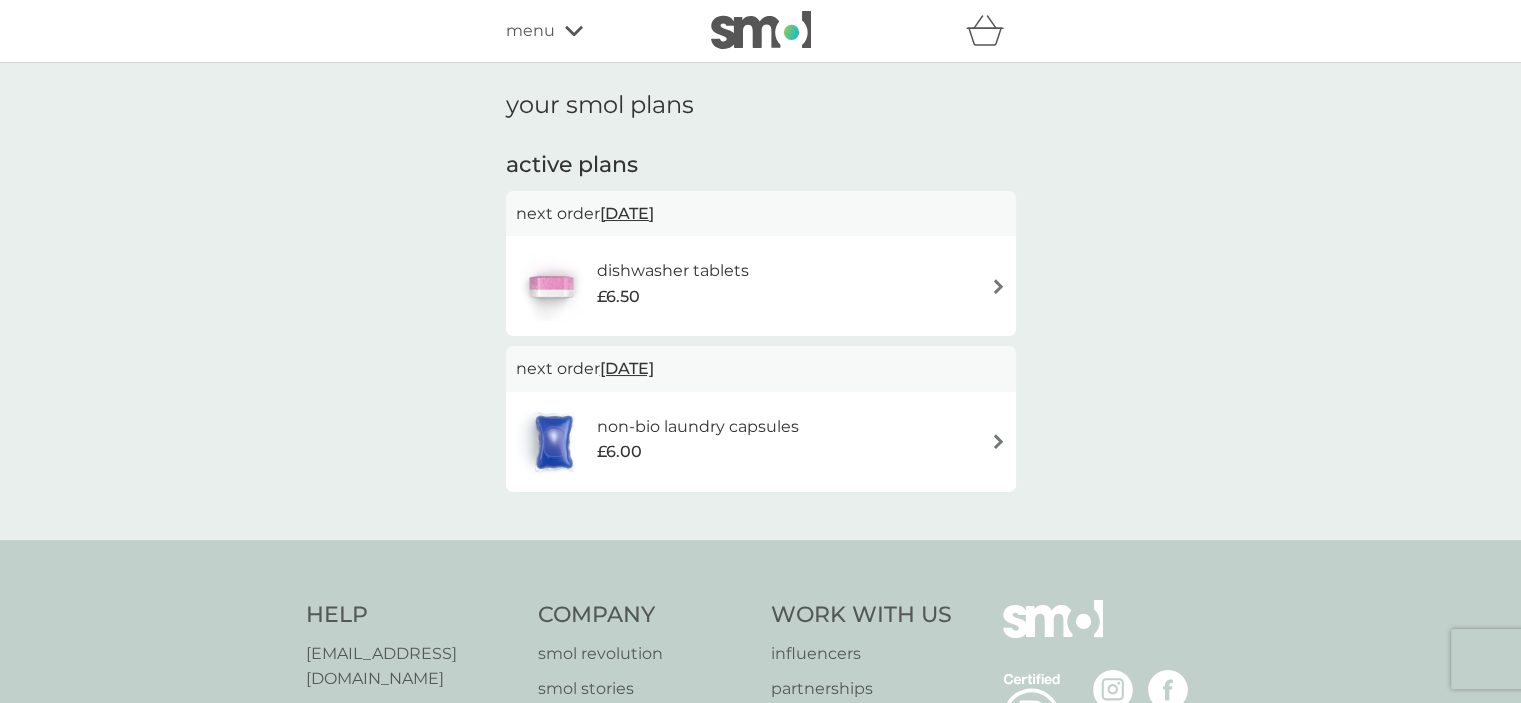 click at bounding box center (998, 441) 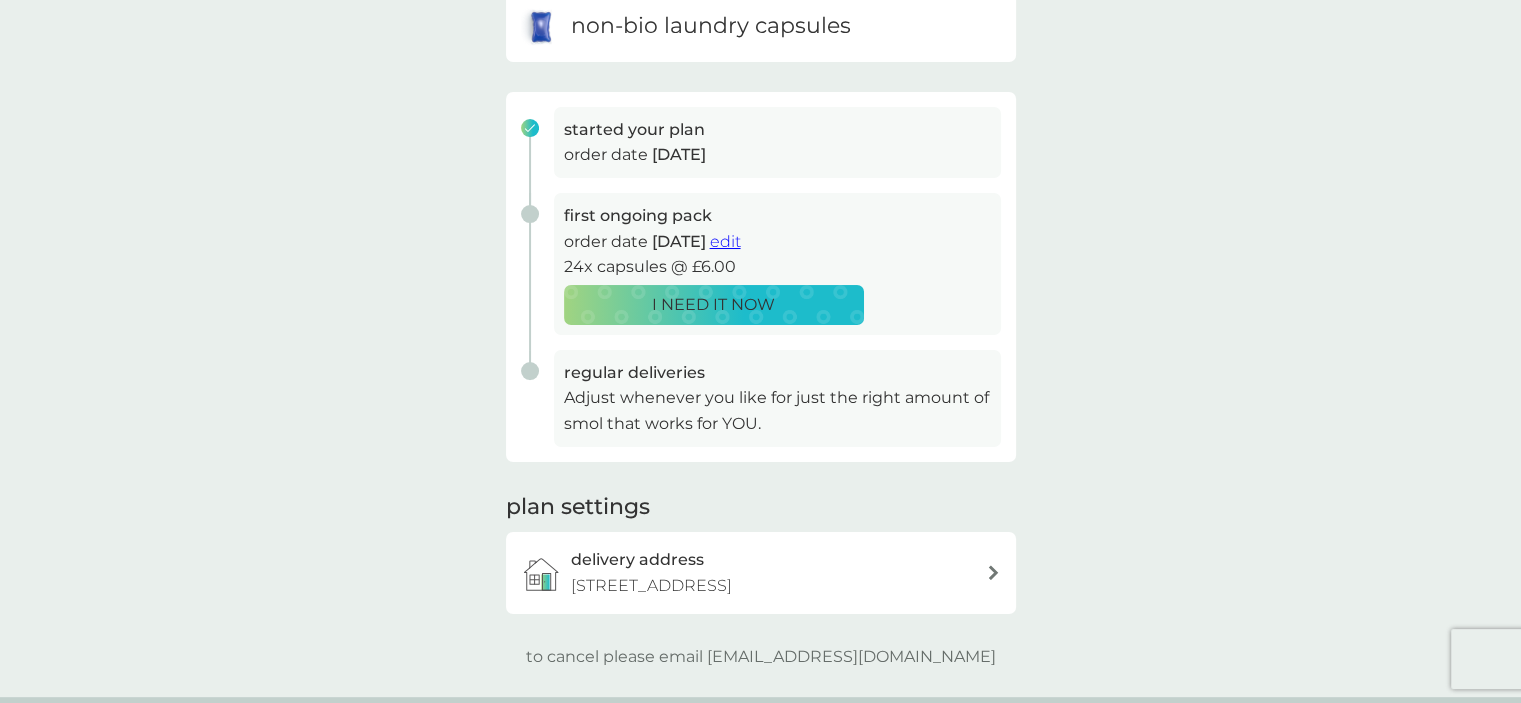 scroll, scrollTop: 244, scrollLeft: 0, axis: vertical 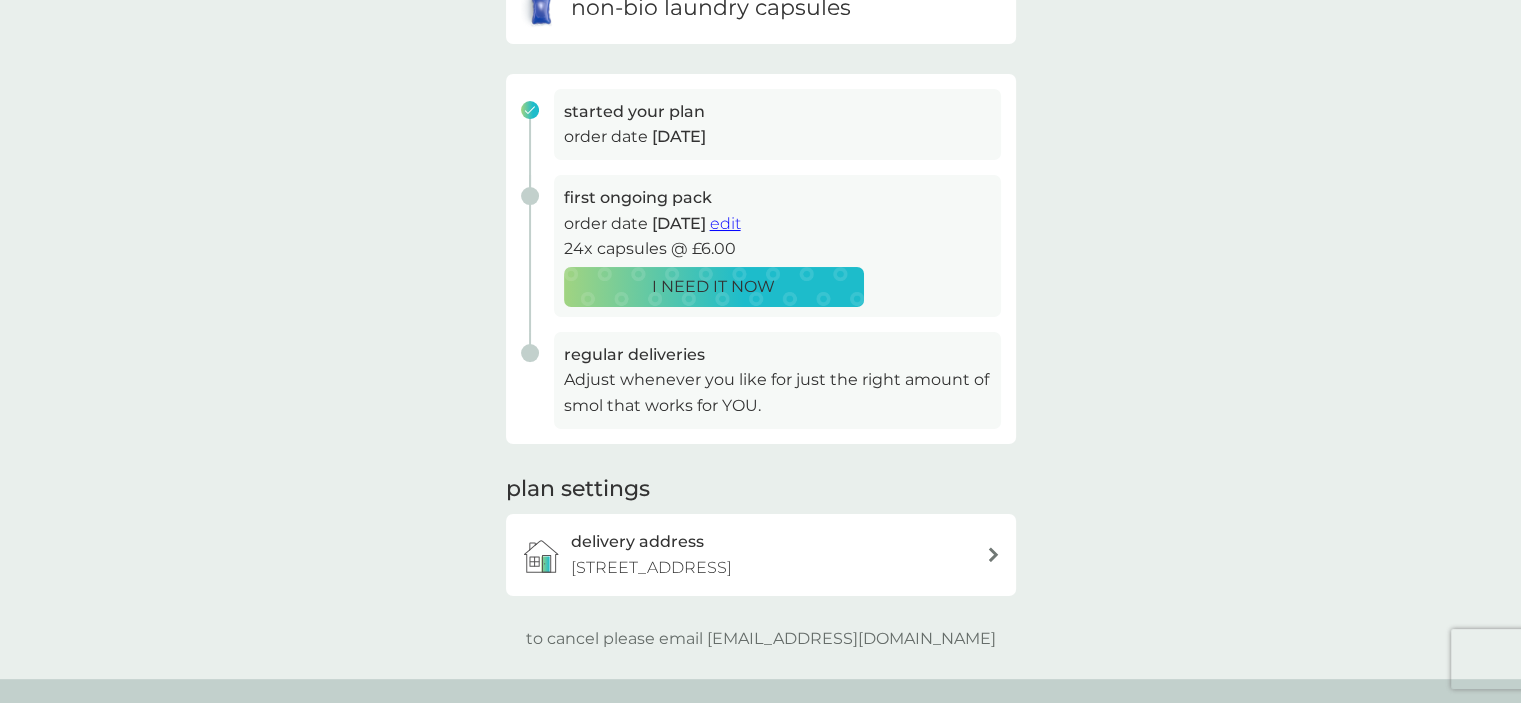 click on "your smol plans As your first main pack approaches, we’ve got everything set to run smoothly. Ready for cleaning that makes an impact? non-bio laundry capsules started your plan order date   1 Jul 2025 first ongoing pack order date   15 Jul 2025   edit 24x capsules @ £6.00 I NEED IT NOW regular deliveries Adjust whenever you like for just the right amount of smol that works for YOU. plan settings delivery address 3 Briardene Avenue,  Scarborough, YO12 6PL to cancel please email   help@smolproducts.com" at bounding box center (760, 249) 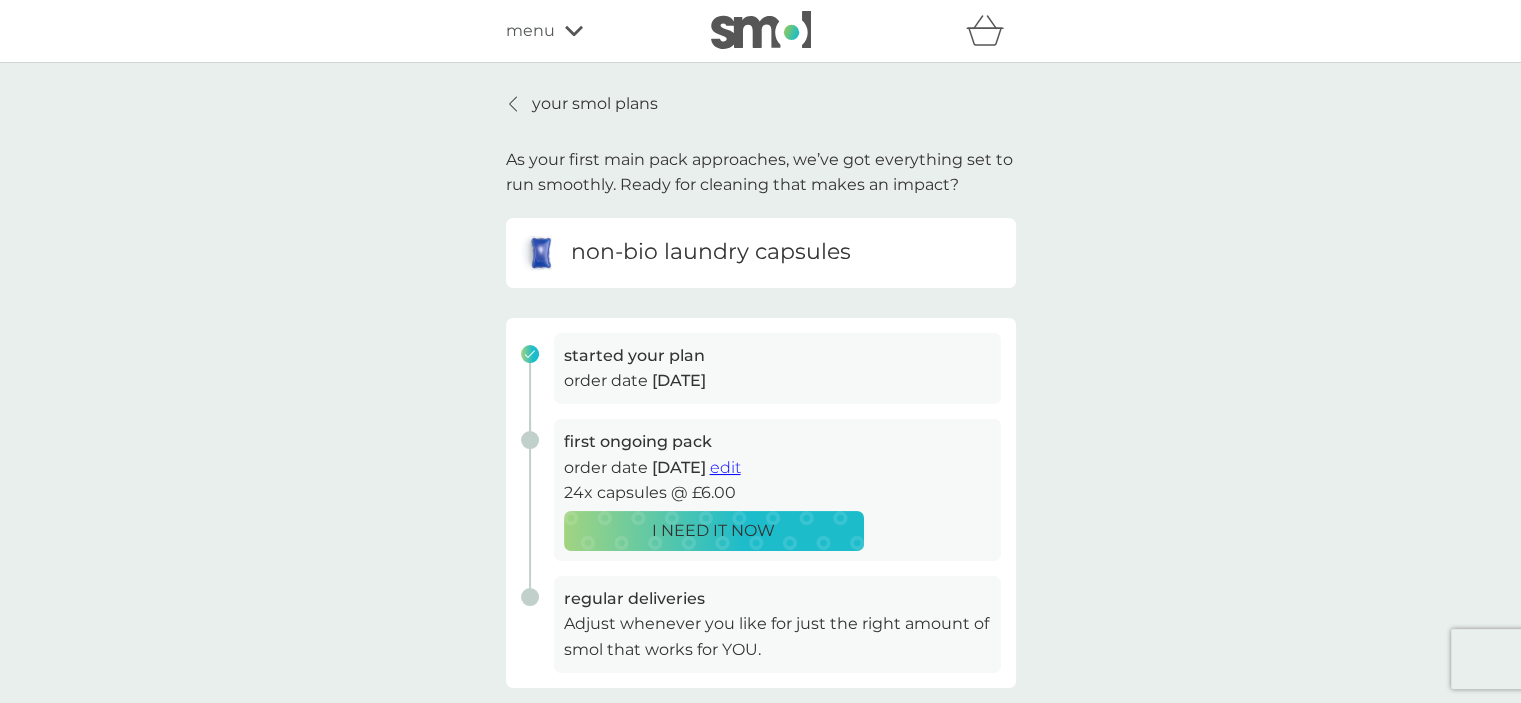 scroll, scrollTop: 0, scrollLeft: 0, axis: both 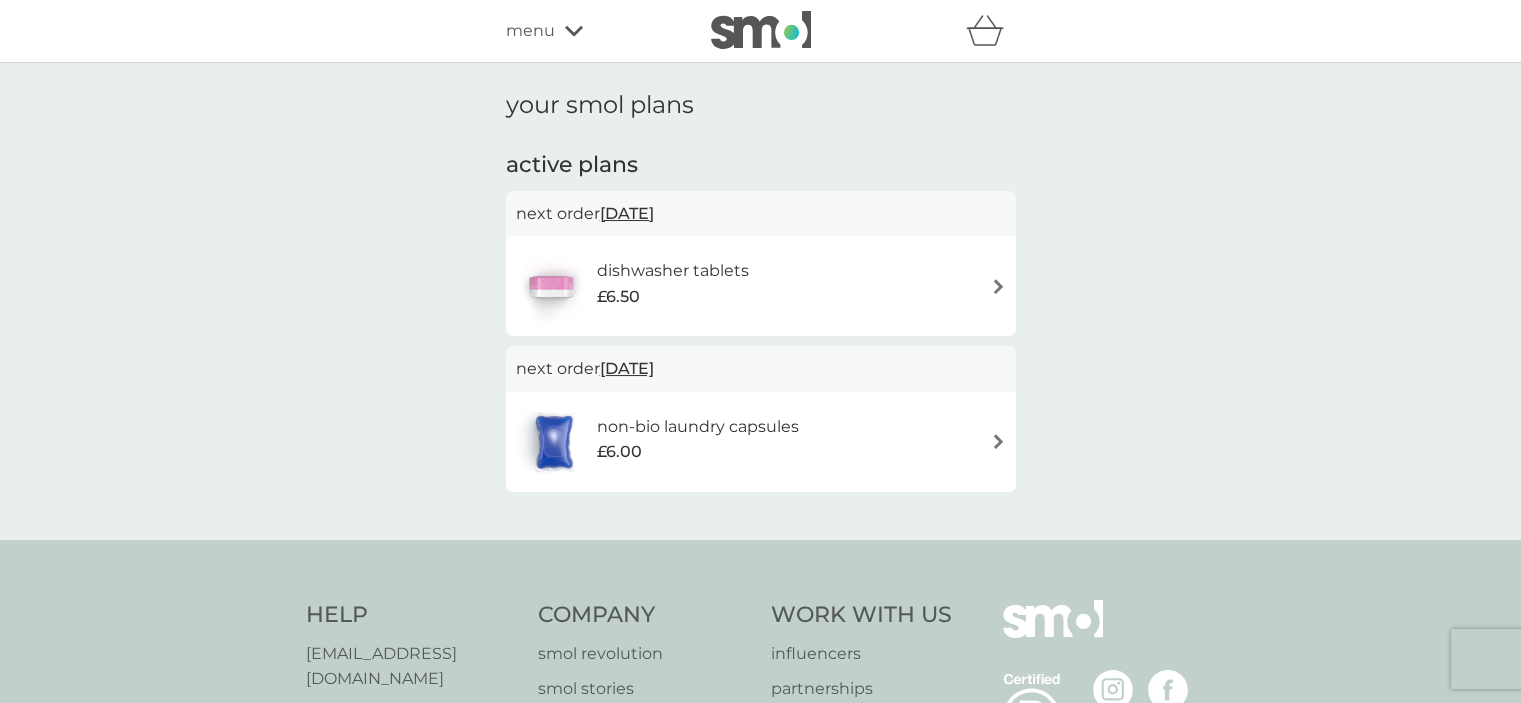 click 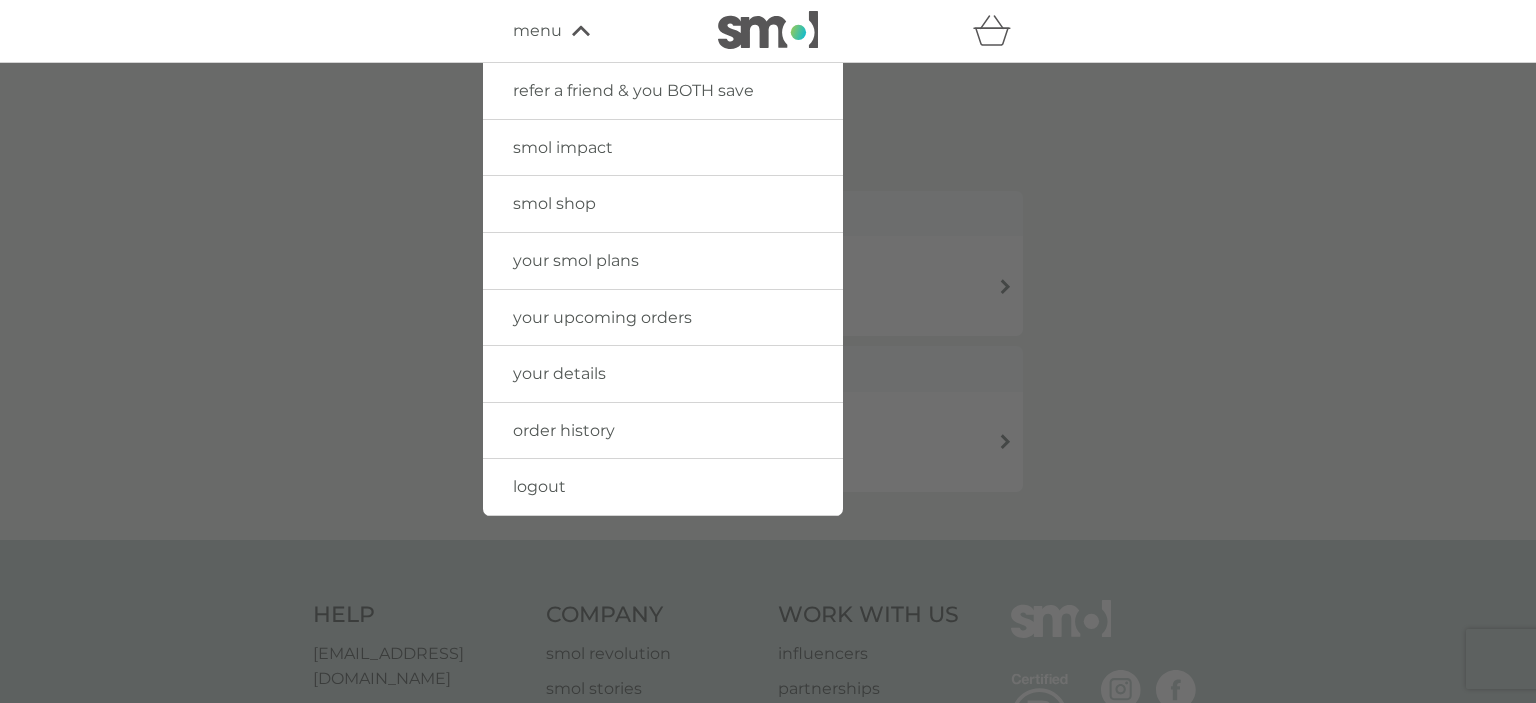 click on "order history" at bounding box center [564, 430] 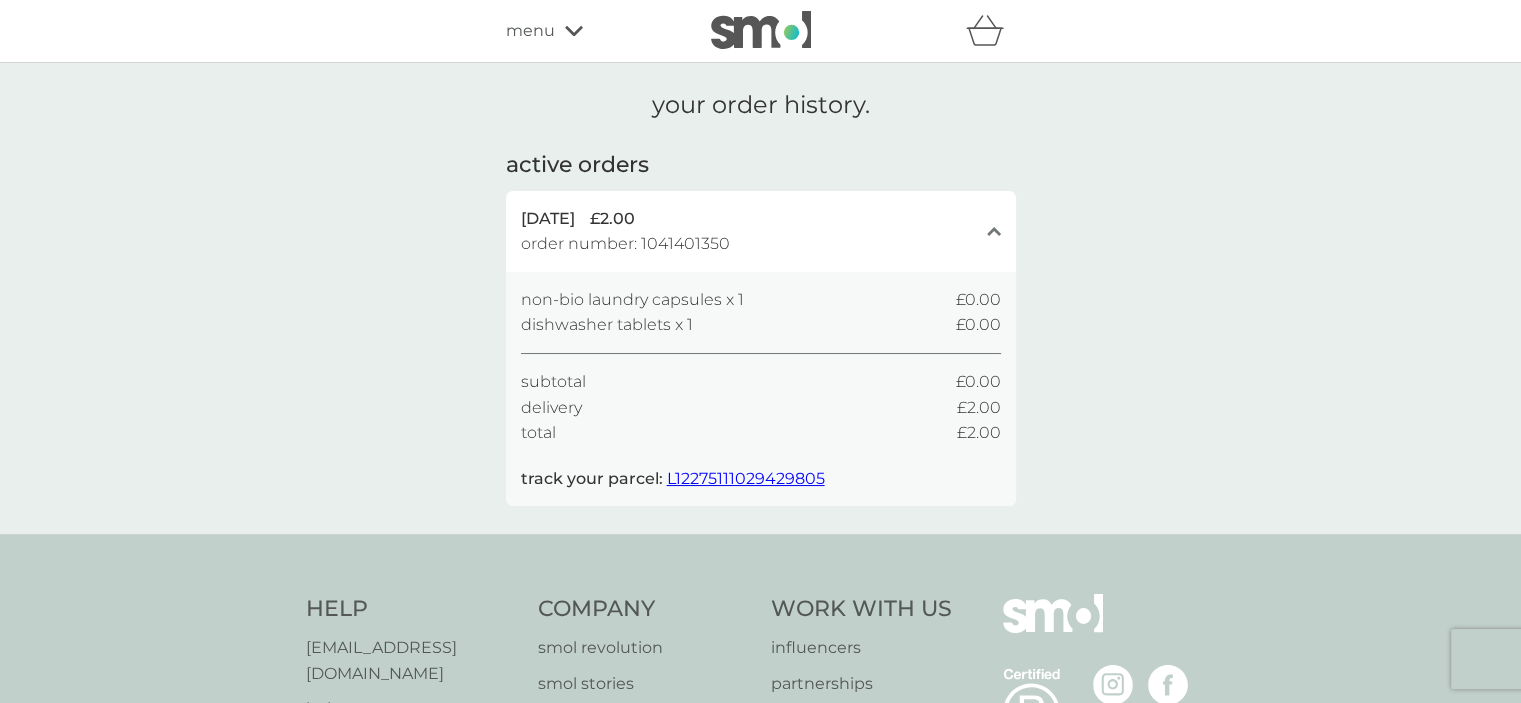 click 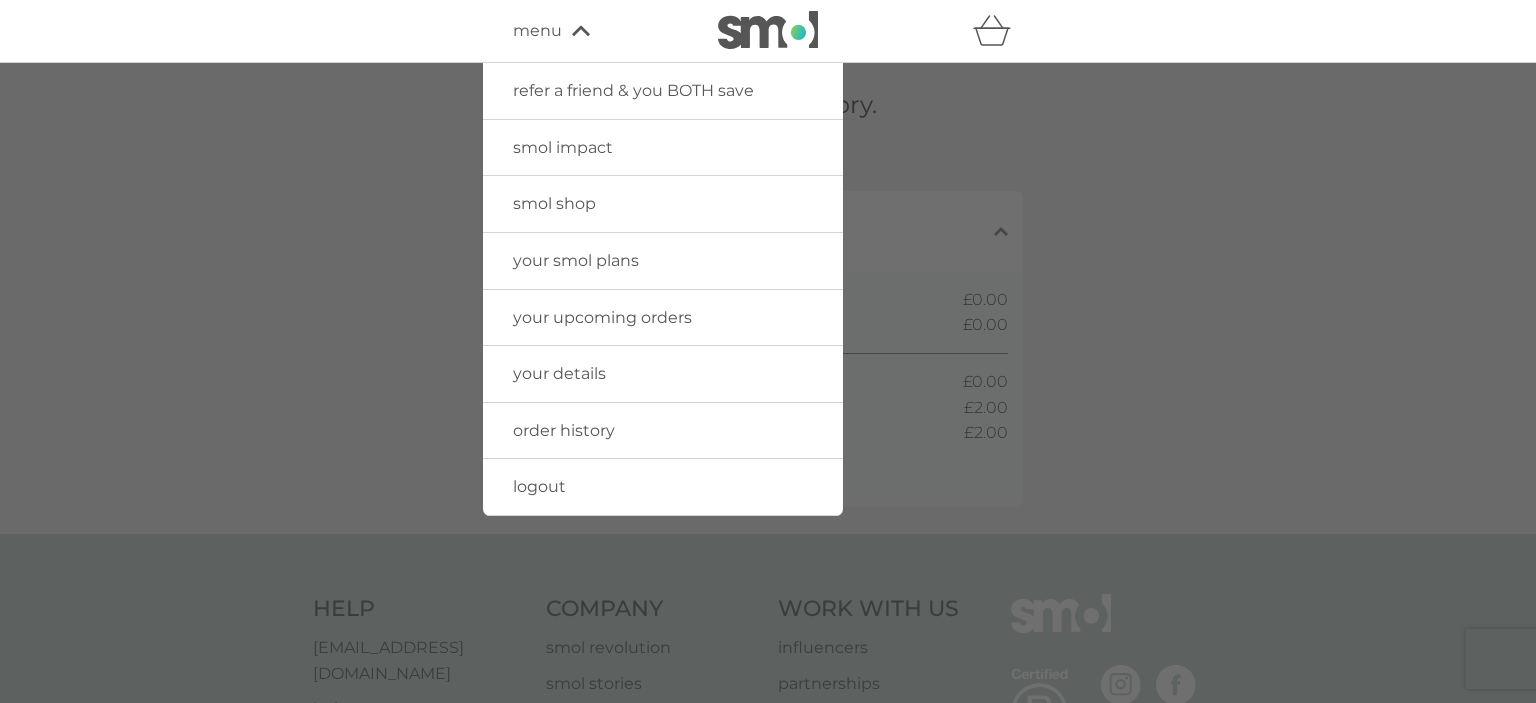 click on "smol shop" at bounding box center (554, 203) 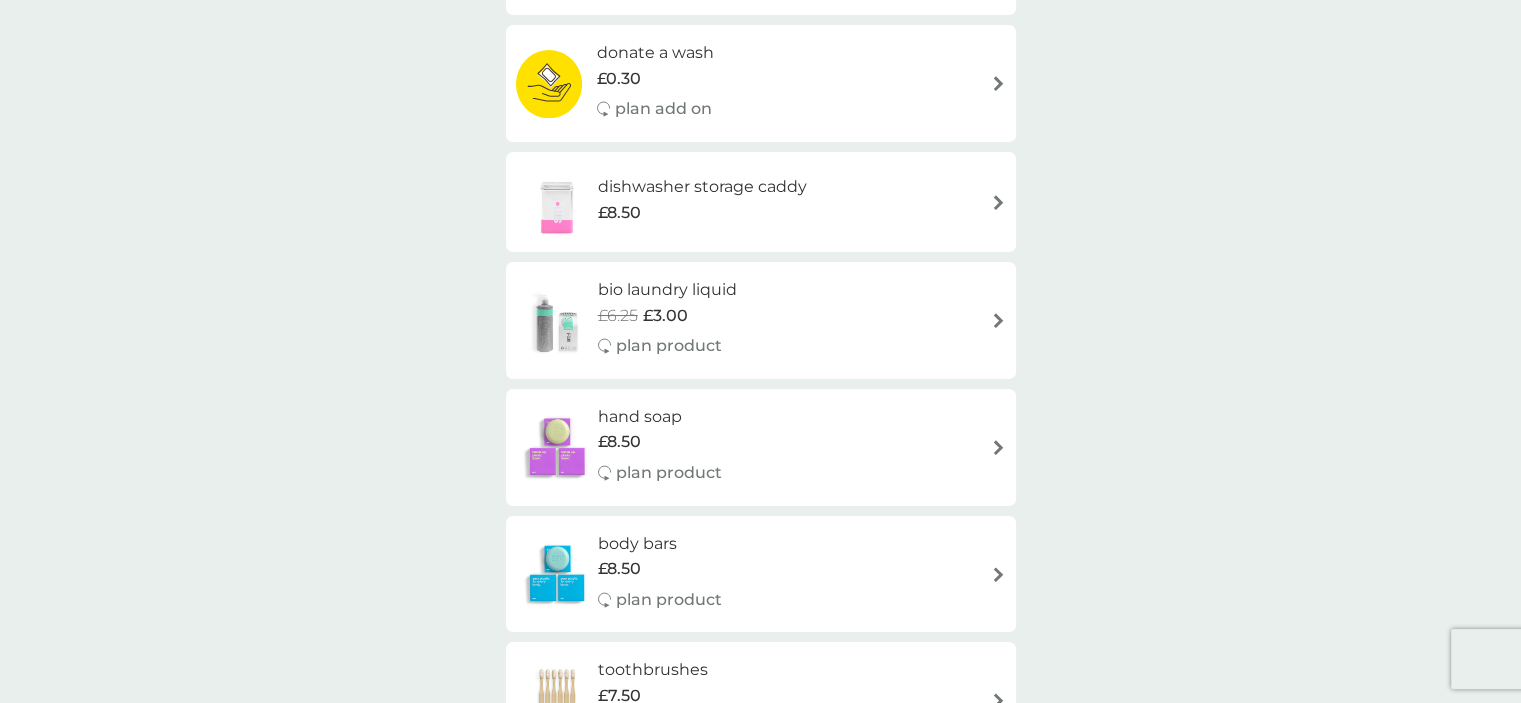scroll, scrollTop: 1317, scrollLeft: 0, axis: vertical 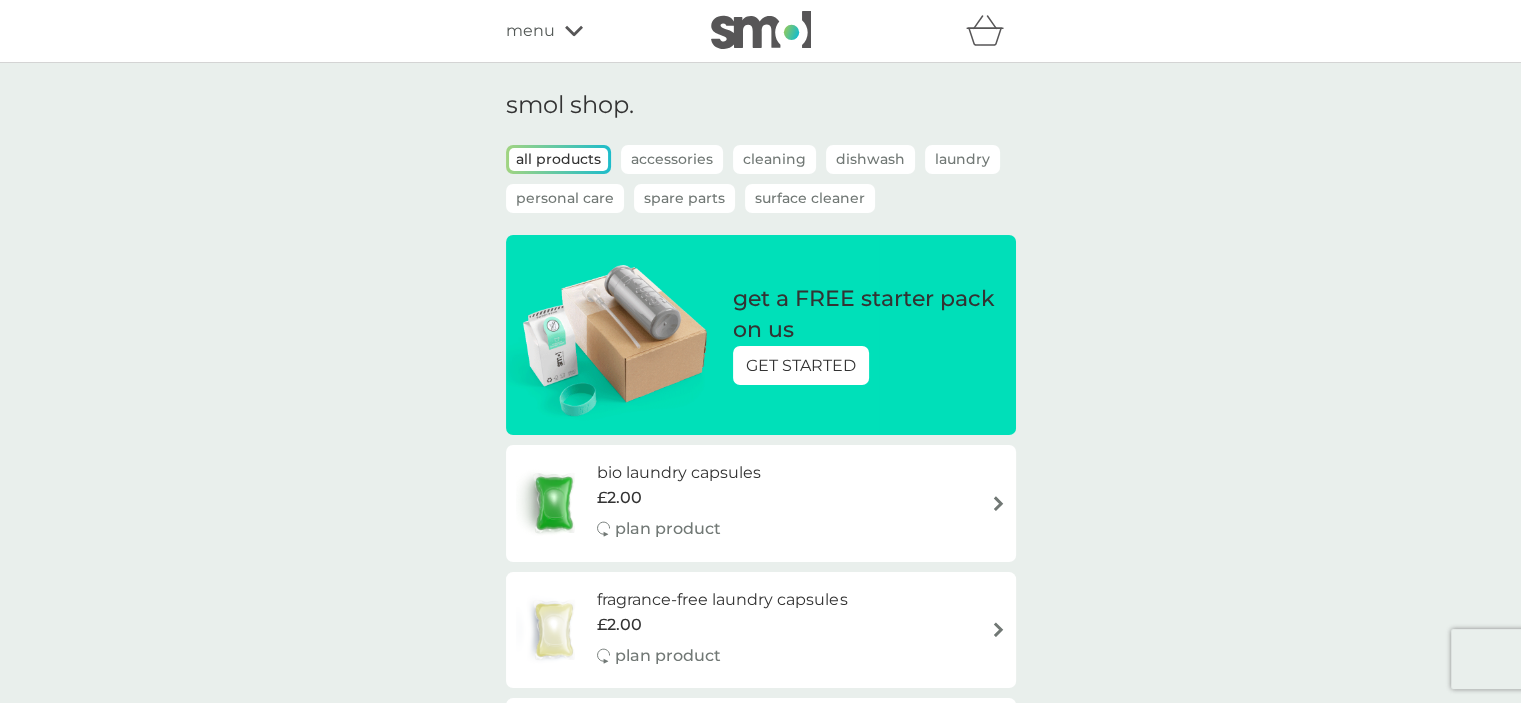 click on "menu" at bounding box center (591, 31) 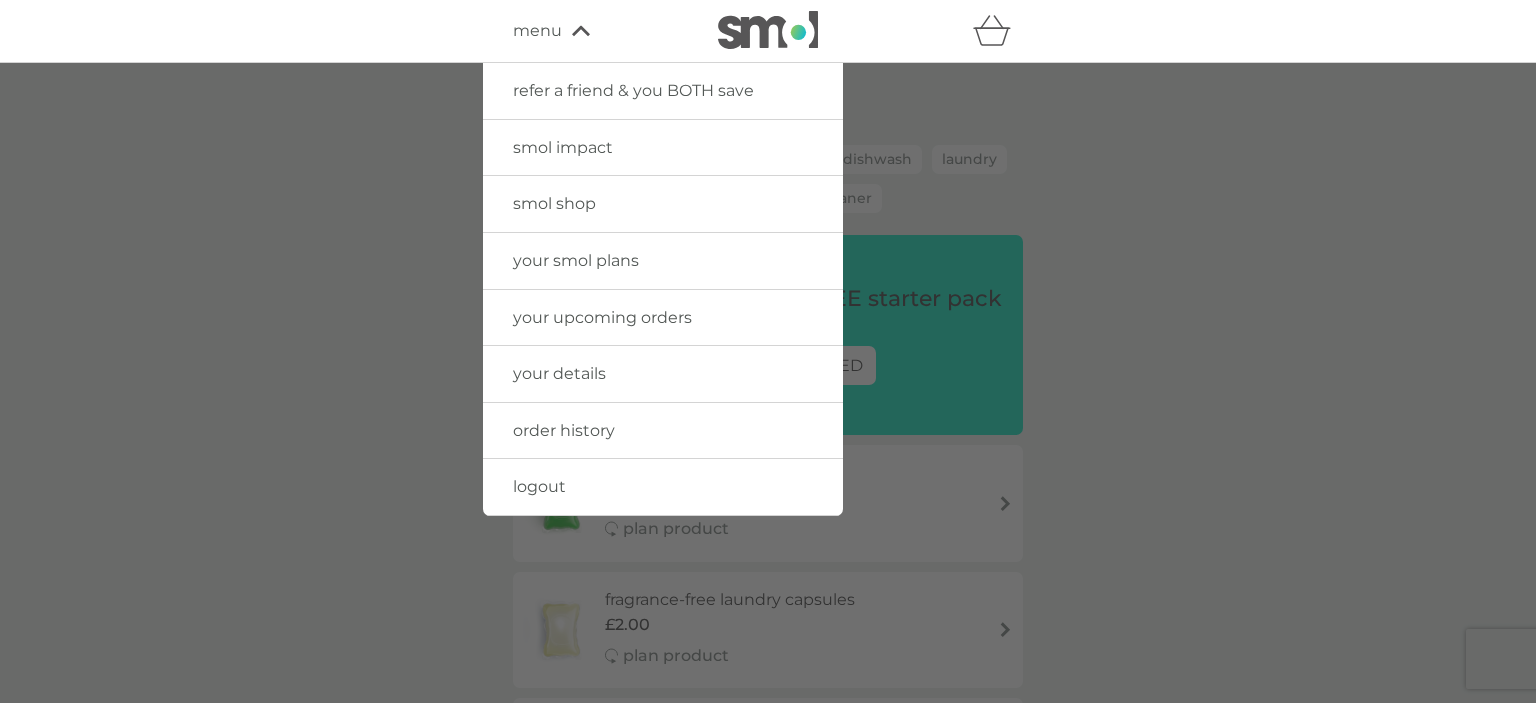click on "logout" at bounding box center (539, 486) 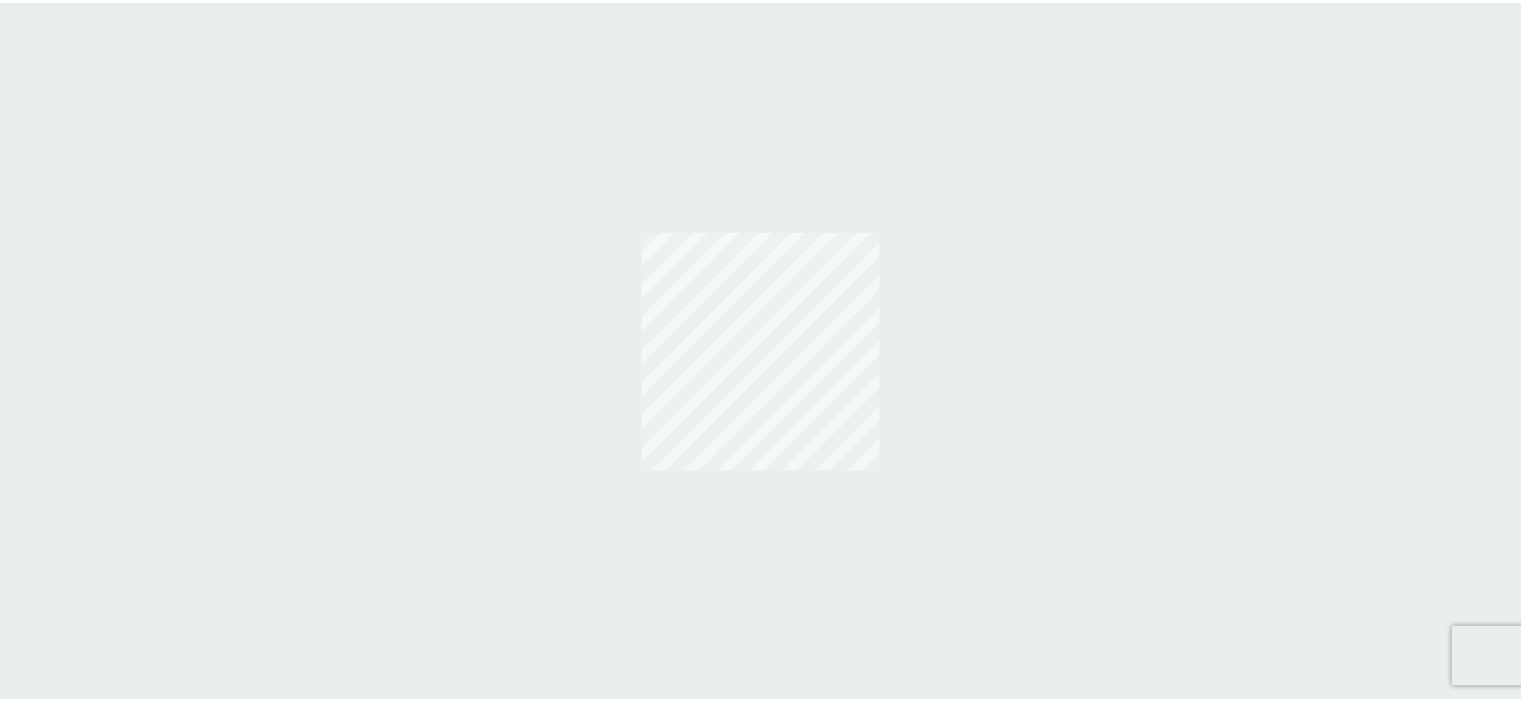 scroll, scrollTop: 0, scrollLeft: 0, axis: both 